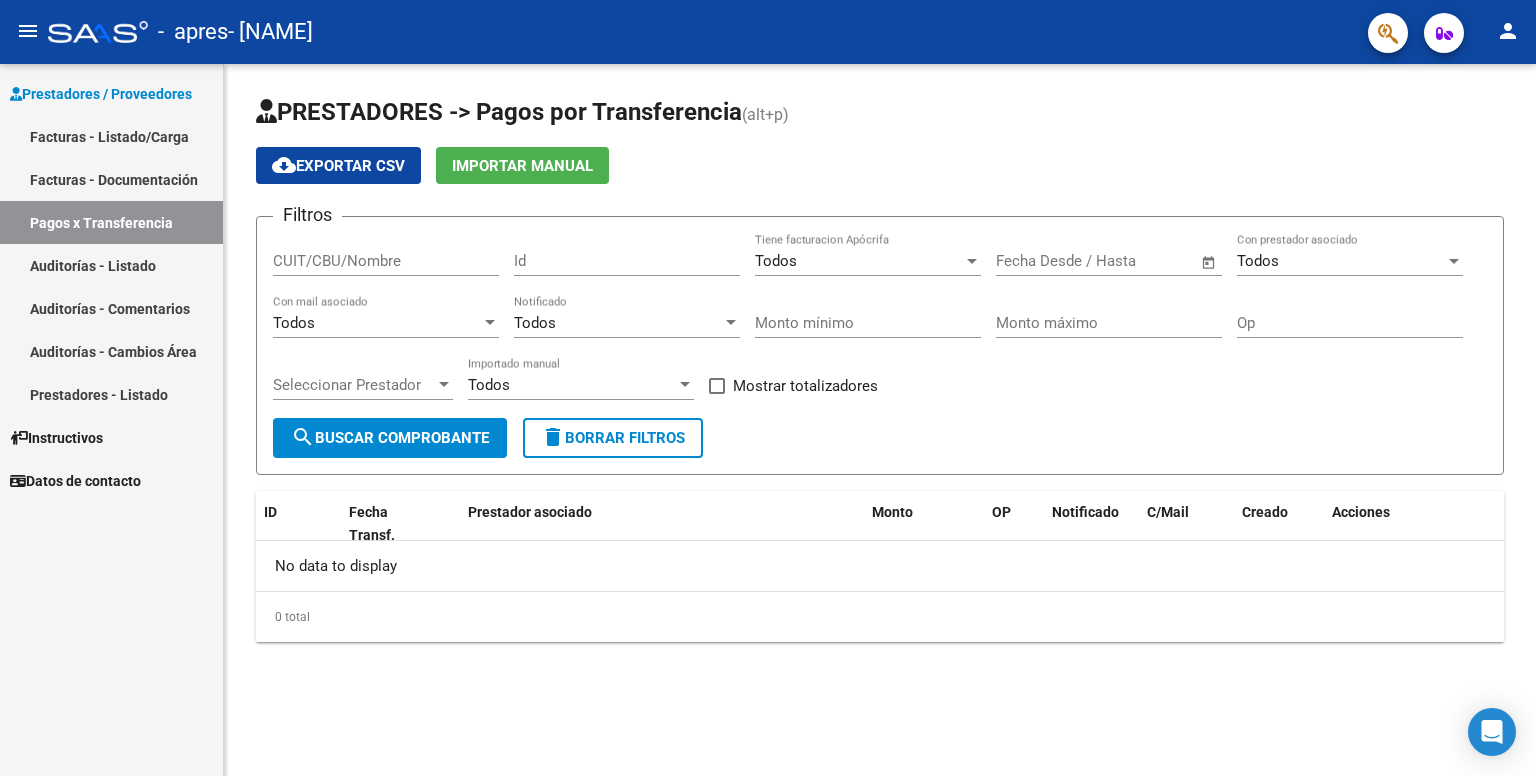 scroll, scrollTop: 0, scrollLeft: 0, axis: both 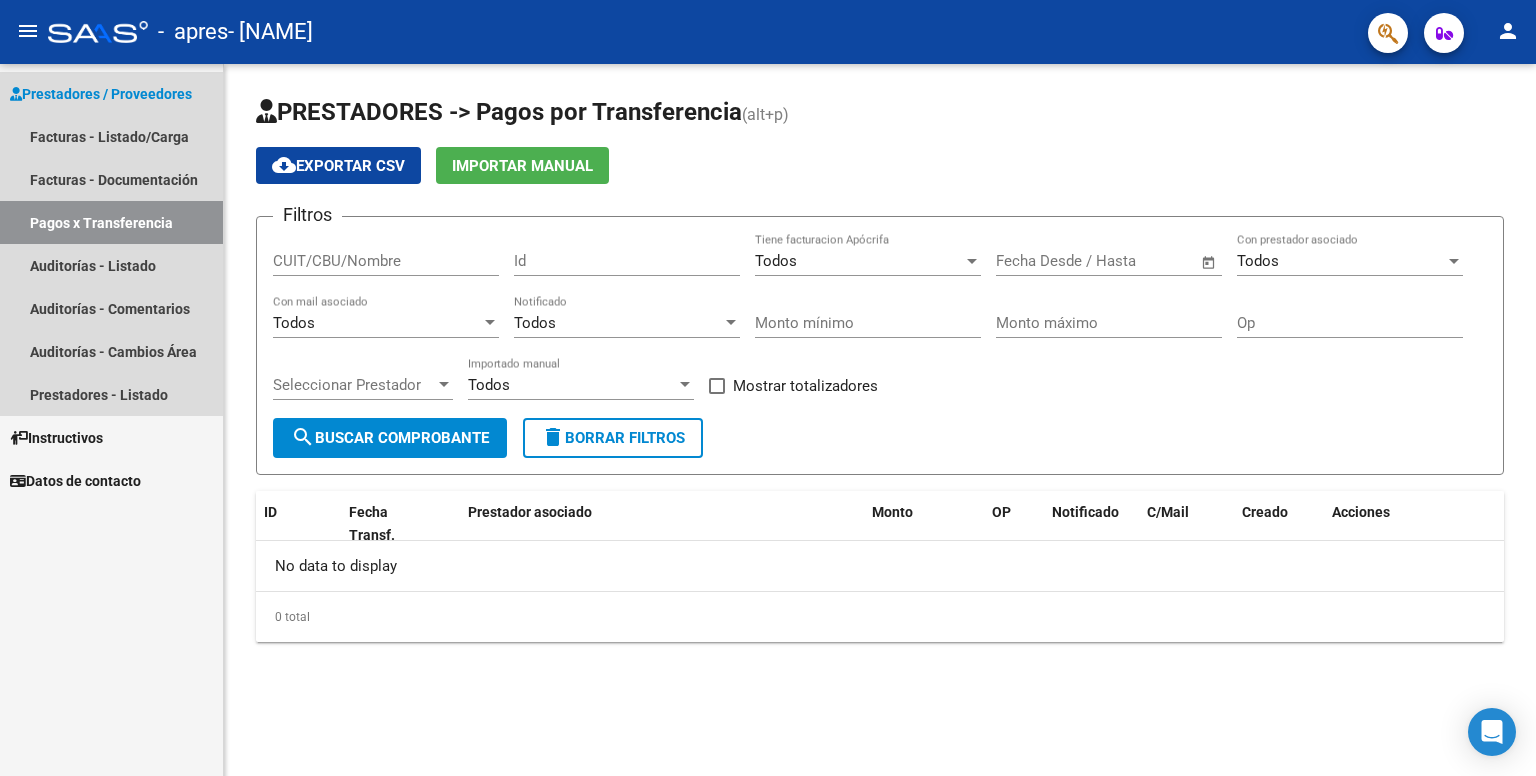 click on "Pagos x Transferencia" at bounding box center [111, 222] 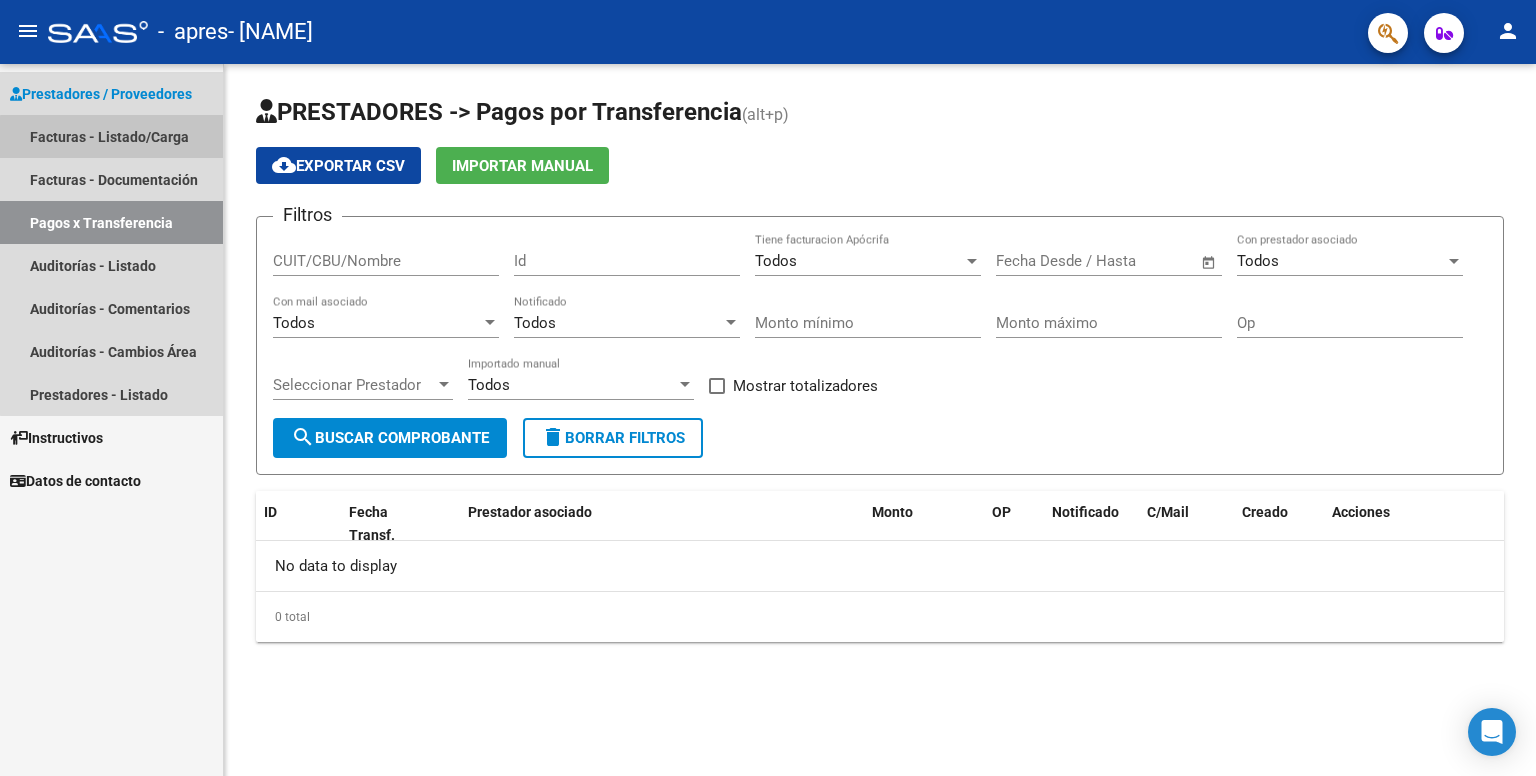 click on "Facturas - Listado/Carga" at bounding box center (111, 136) 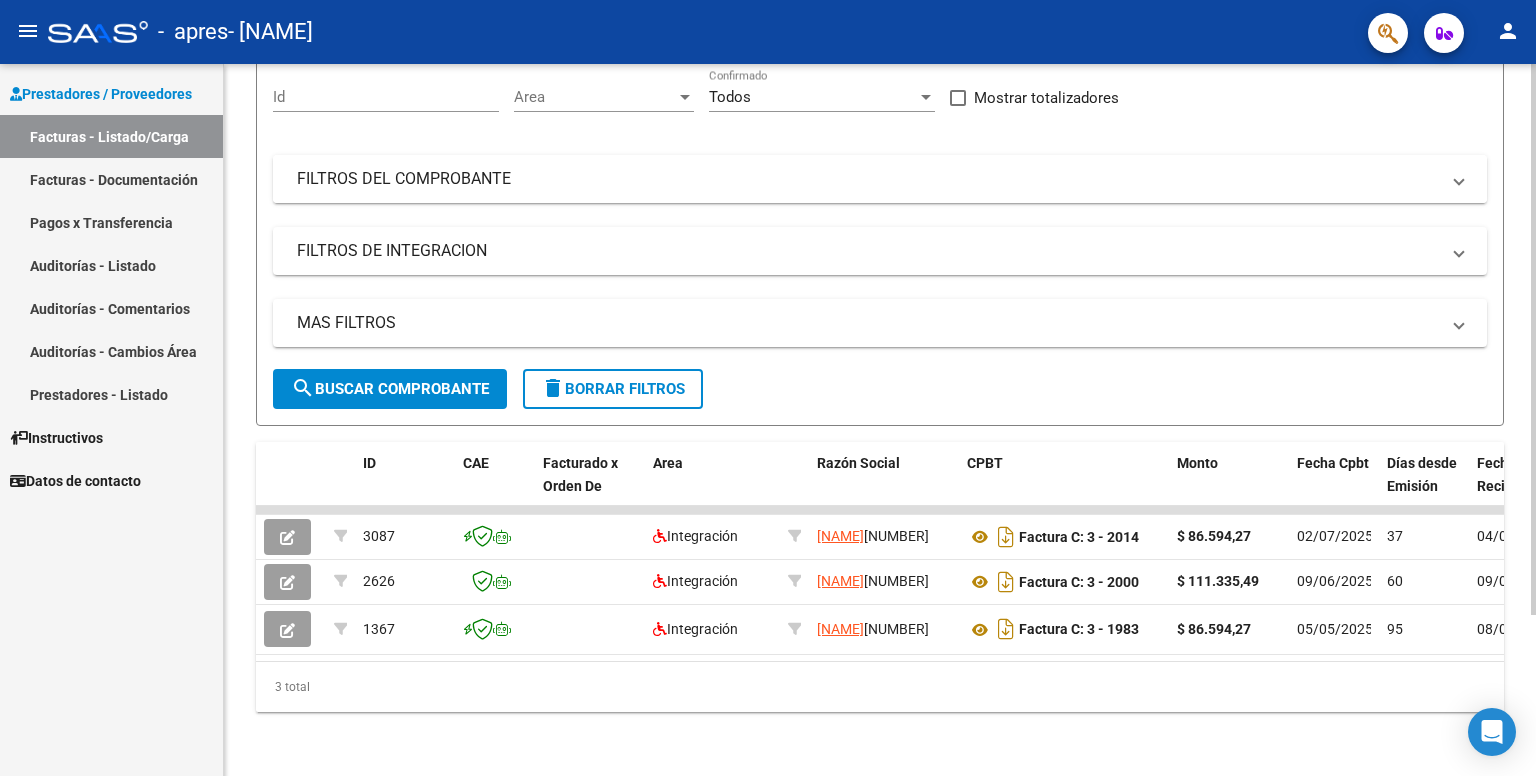 scroll, scrollTop: 192, scrollLeft: 0, axis: vertical 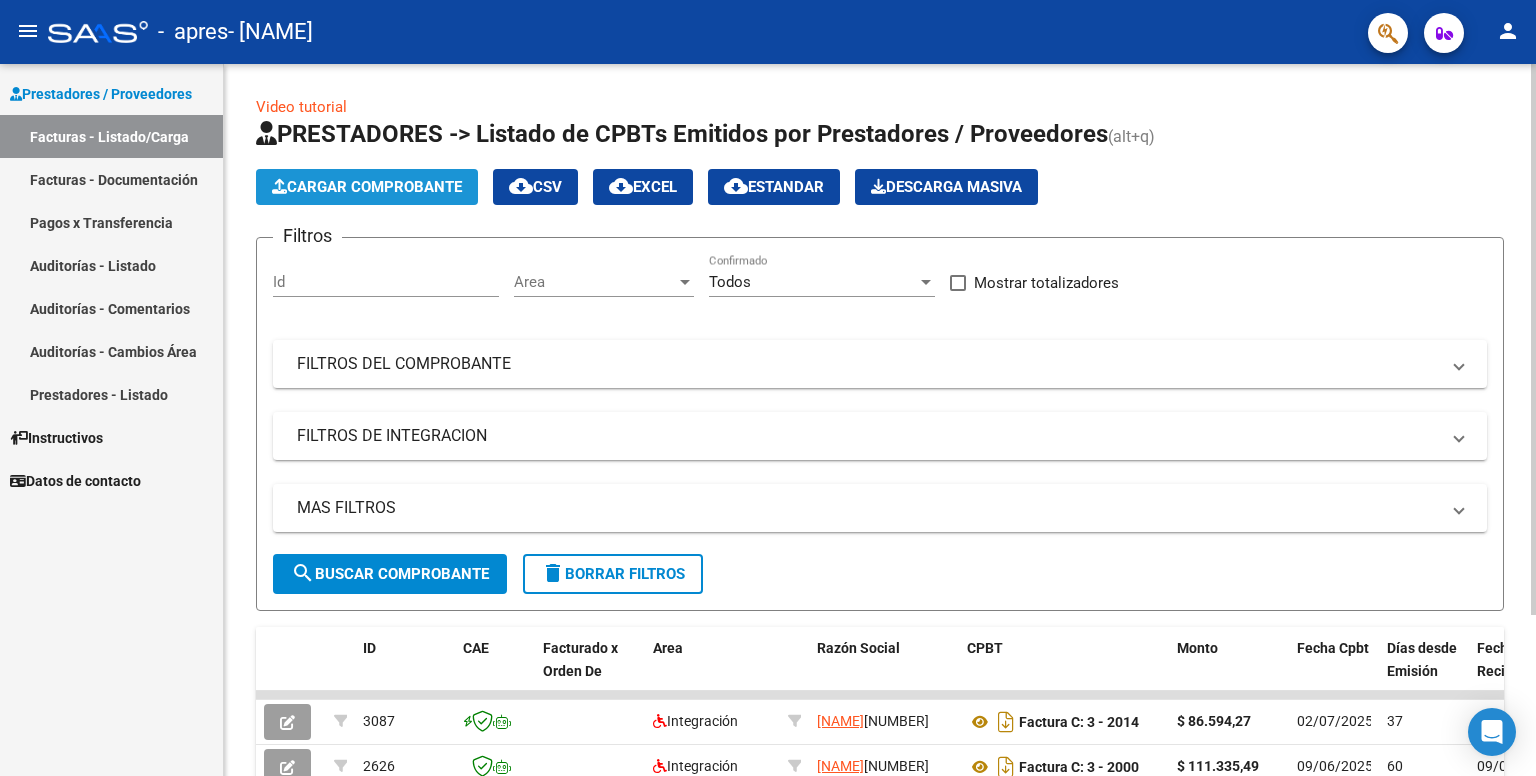 click on "Cargar Comprobante" 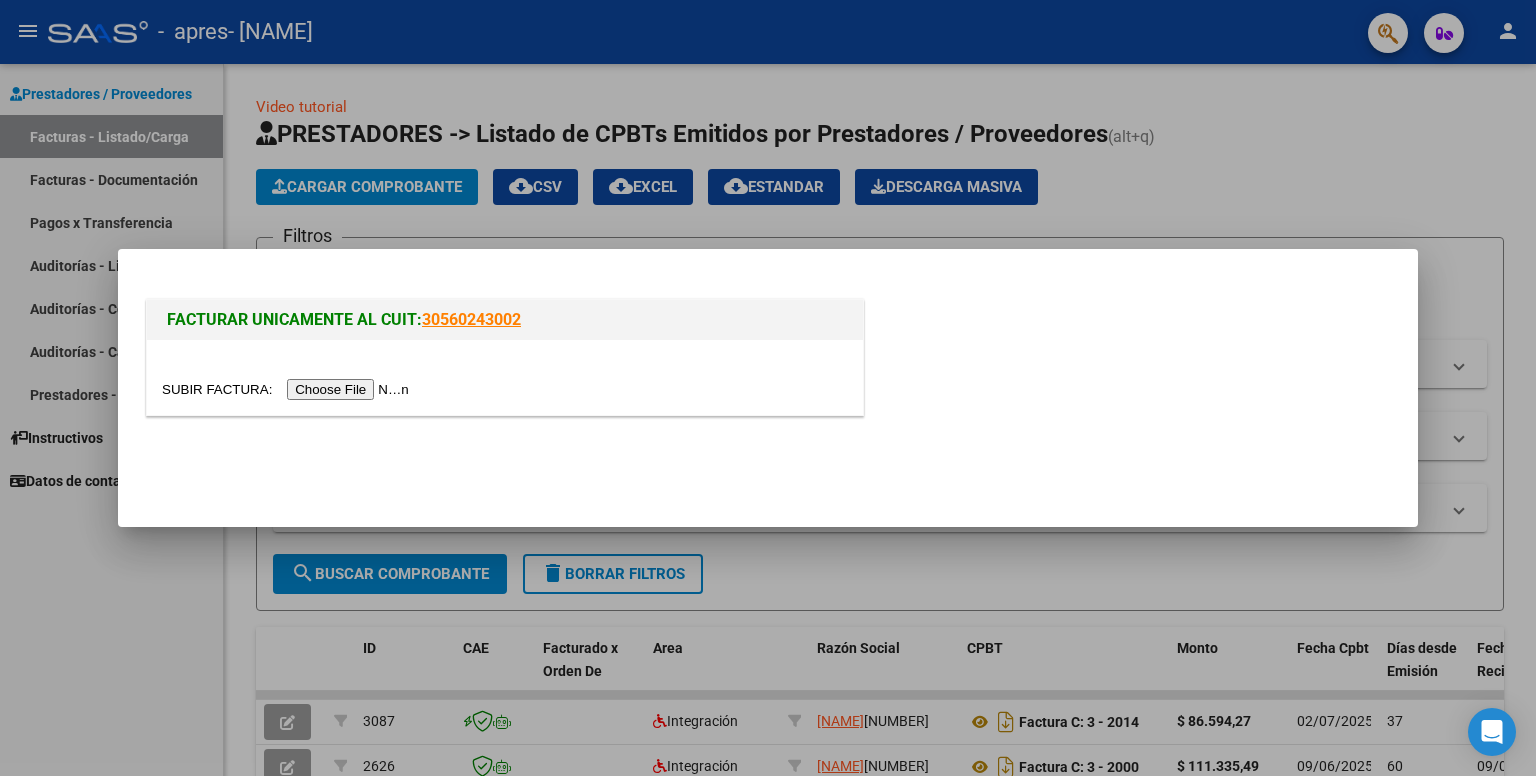 click at bounding box center [288, 389] 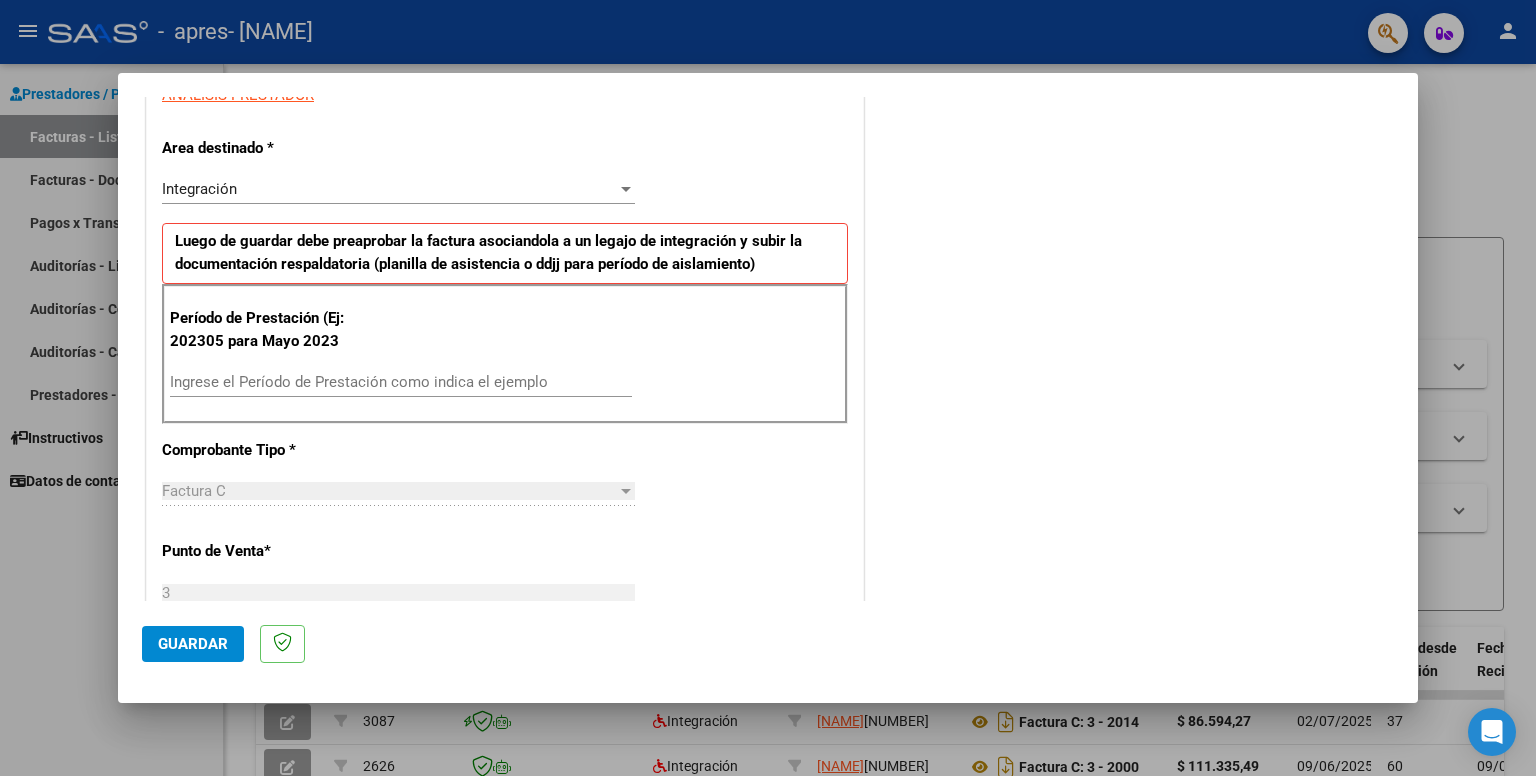 scroll, scrollTop: 396, scrollLeft: 0, axis: vertical 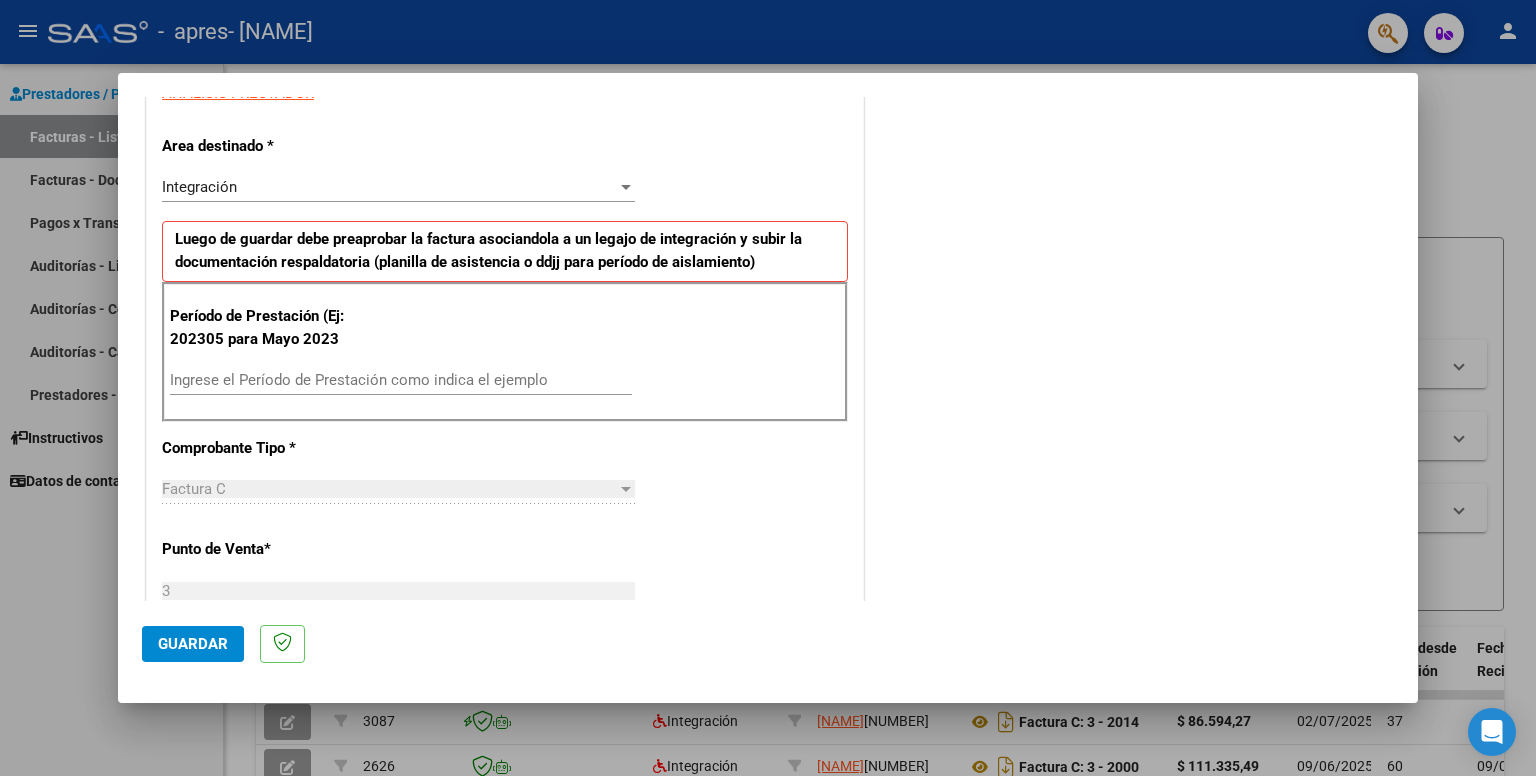 click on "Ingrese el Período de Prestación como indica el ejemplo" at bounding box center (401, 380) 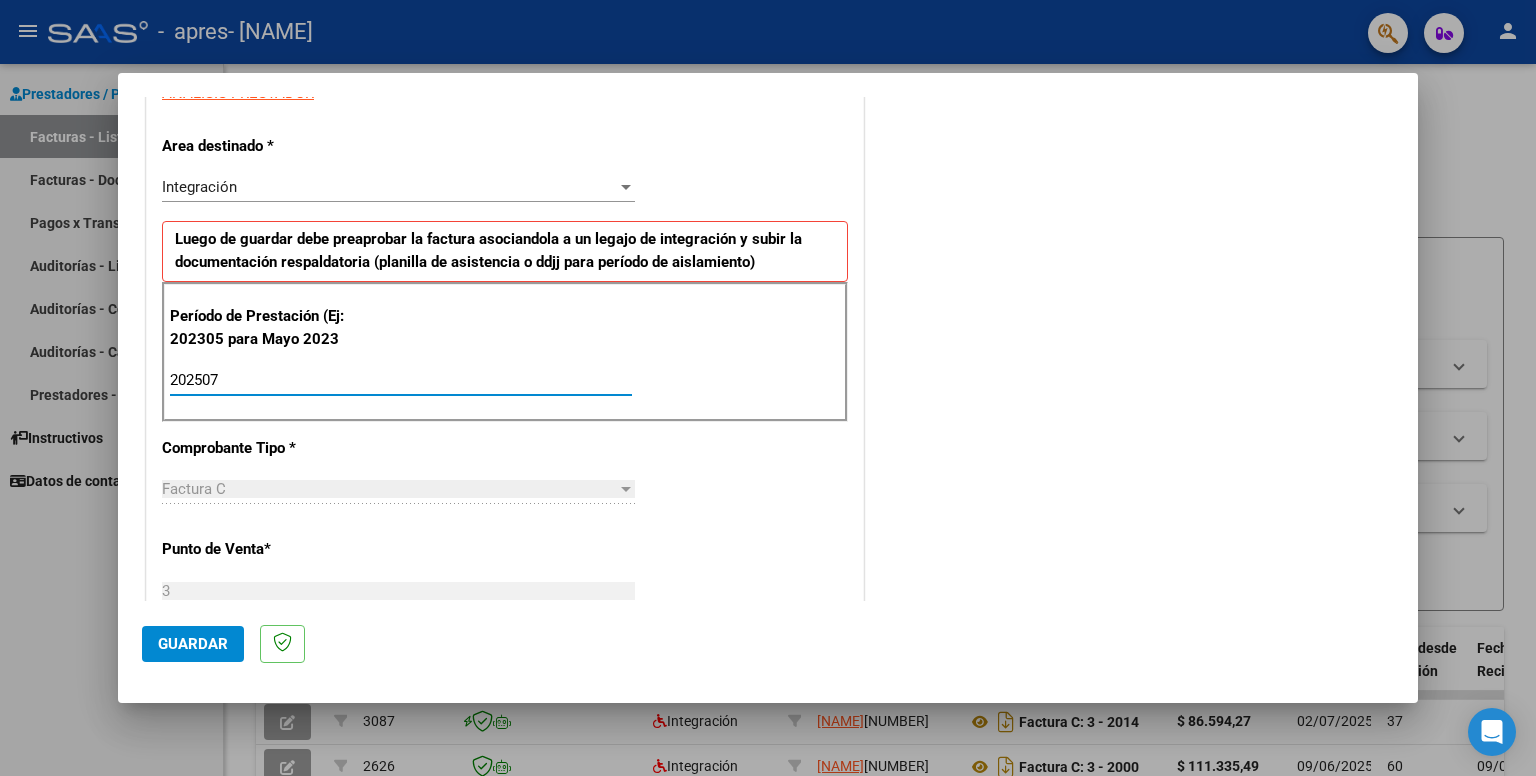 type on "202507" 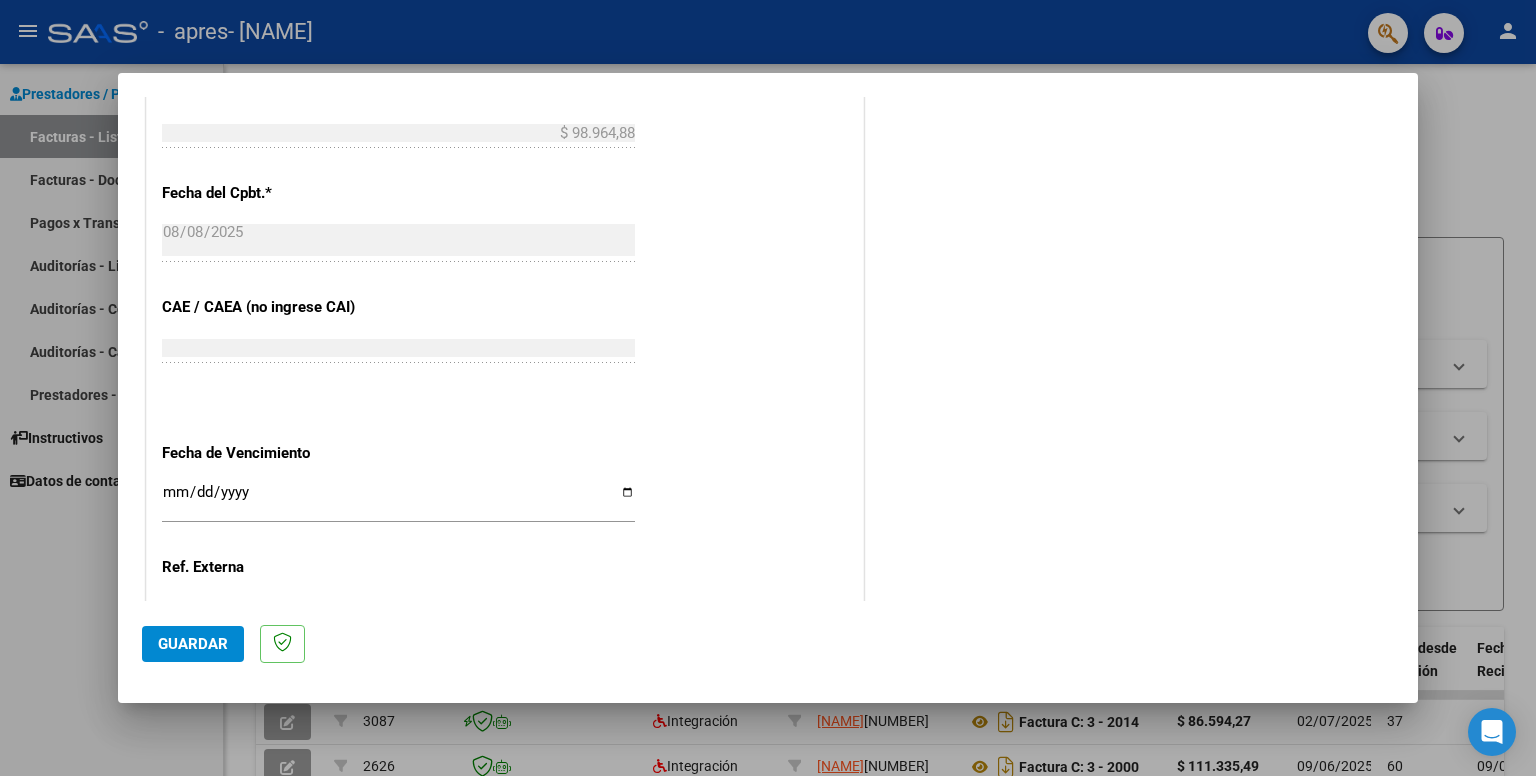 scroll, scrollTop: 1056, scrollLeft: 0, axis: vertical 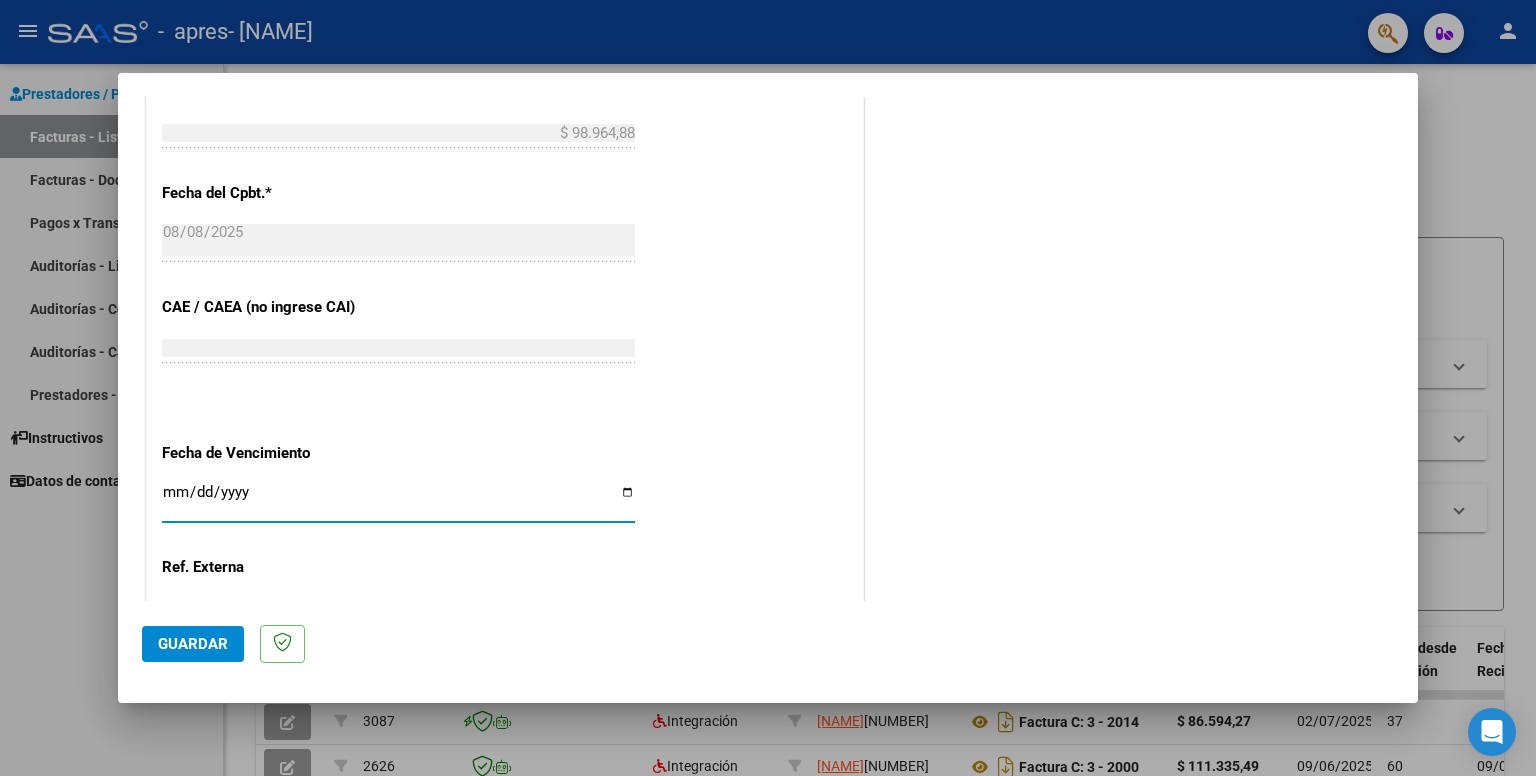 click on "Ingresar la fecha" at bounding box center (398, 500) 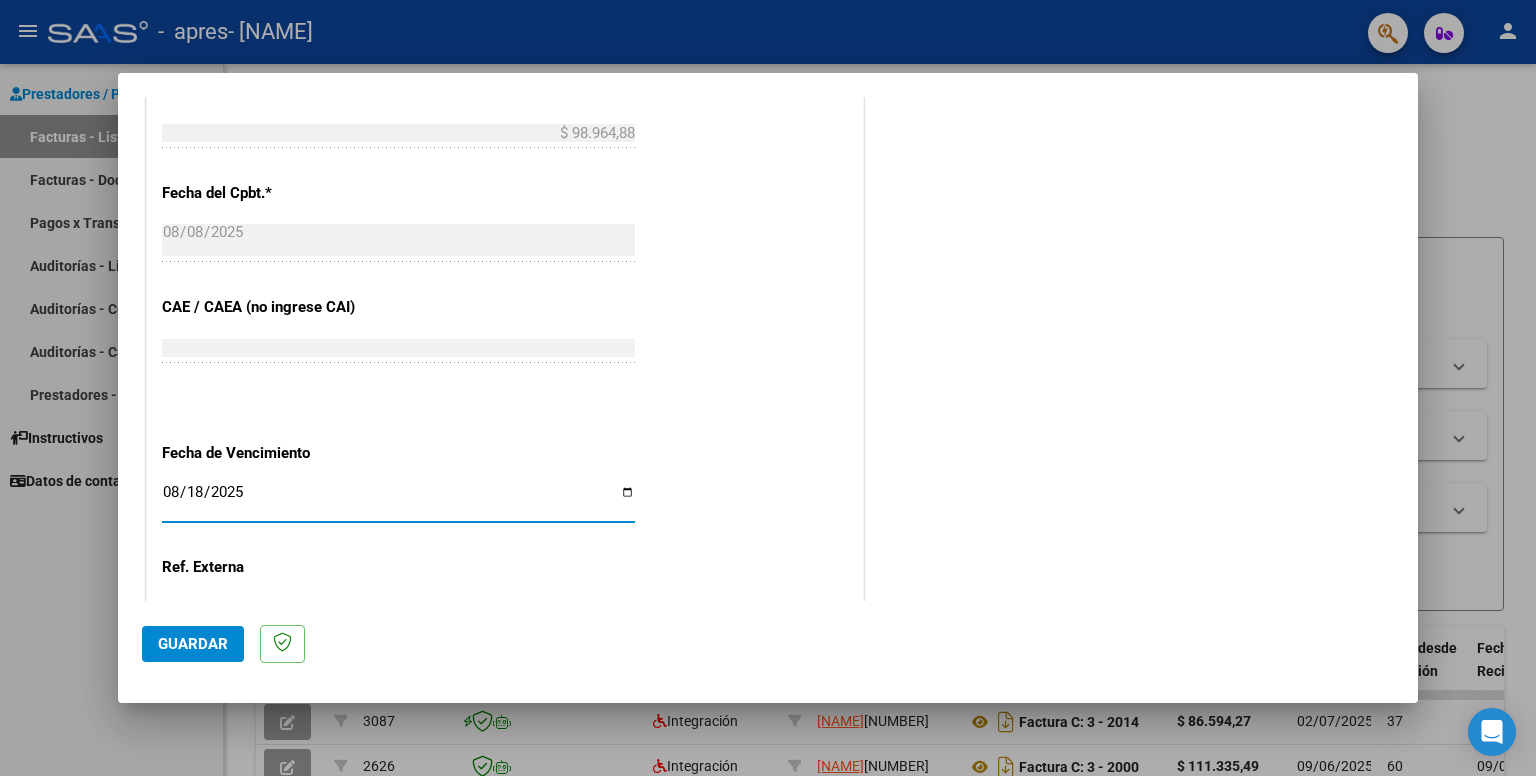 type on "2025-08-18" 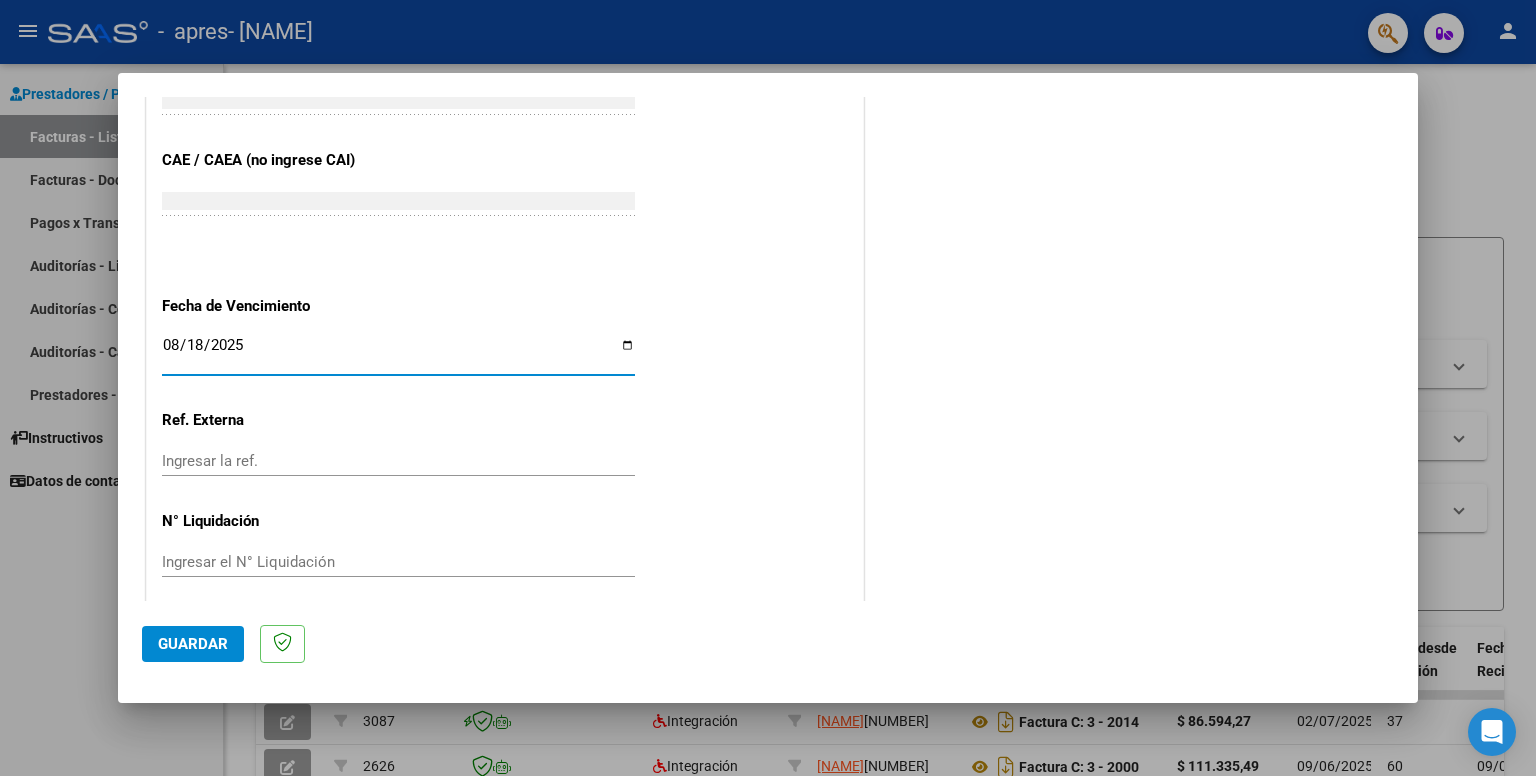 scroll, scrollTop: 1215, scrollLeft: 0, axis: vertical 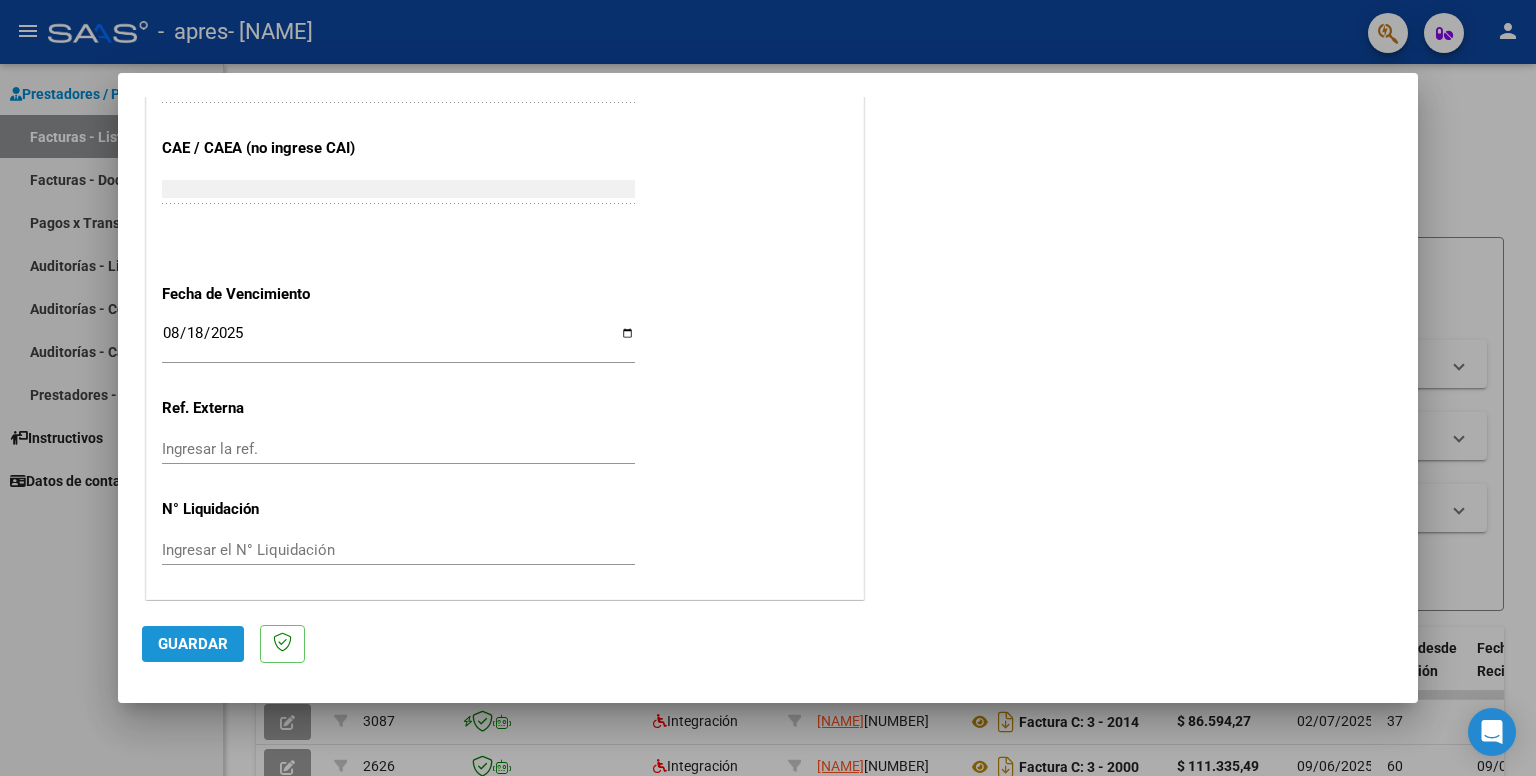 click on "Guardar" 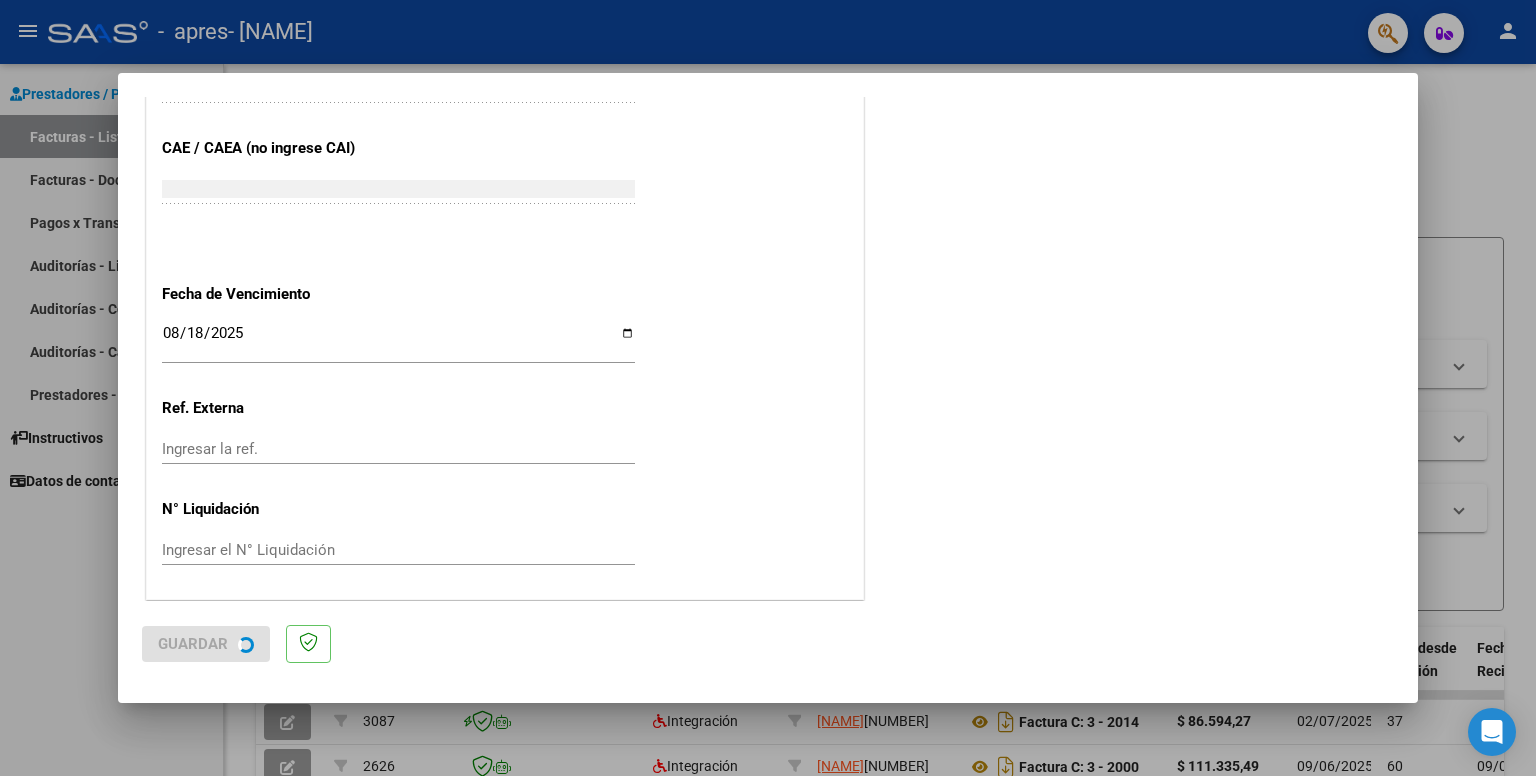 scroll, scrollTop: 0, scrollLeft: 0, axis: both 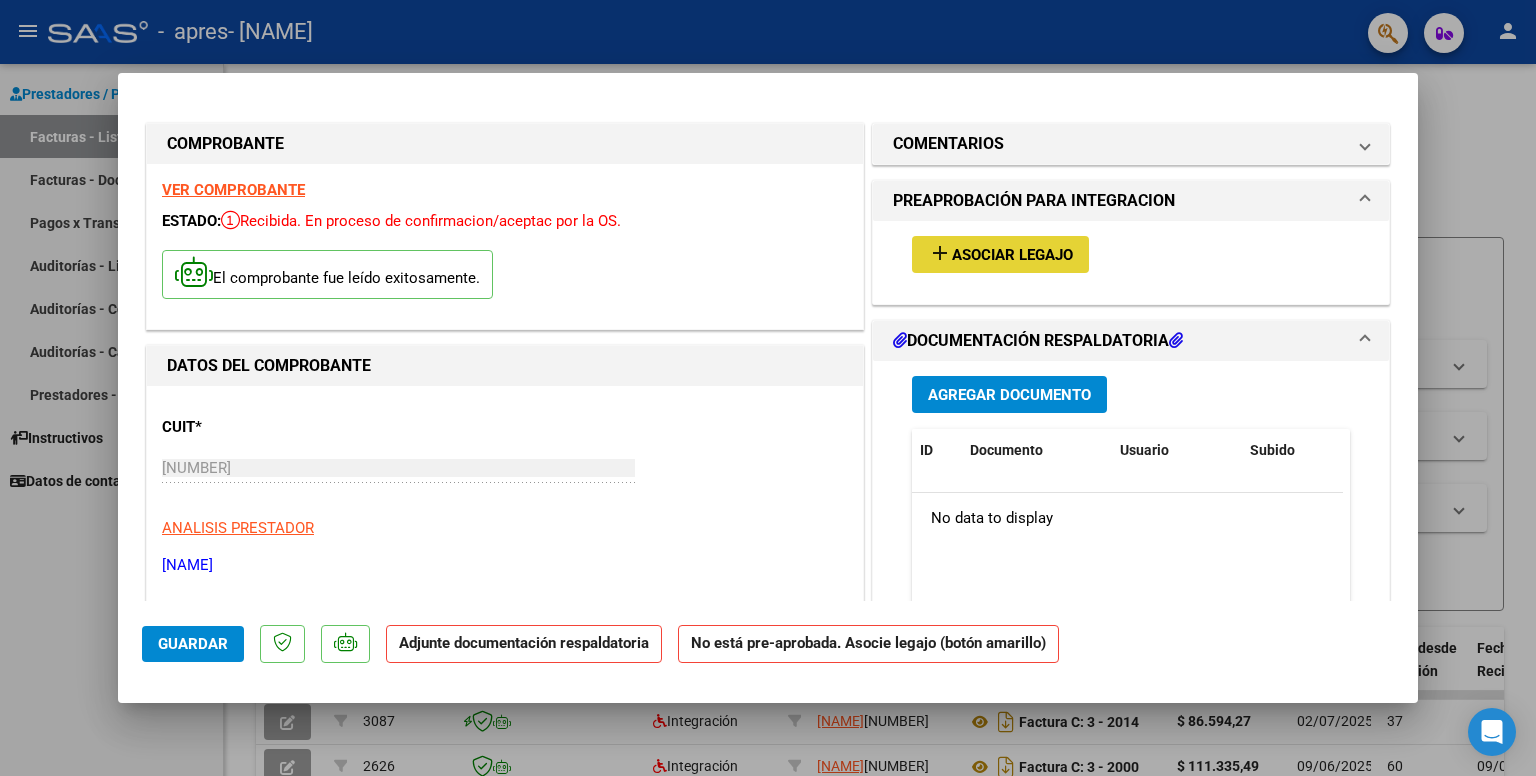 click on "Asociar Legajo" at bounding box center (1012, 255) 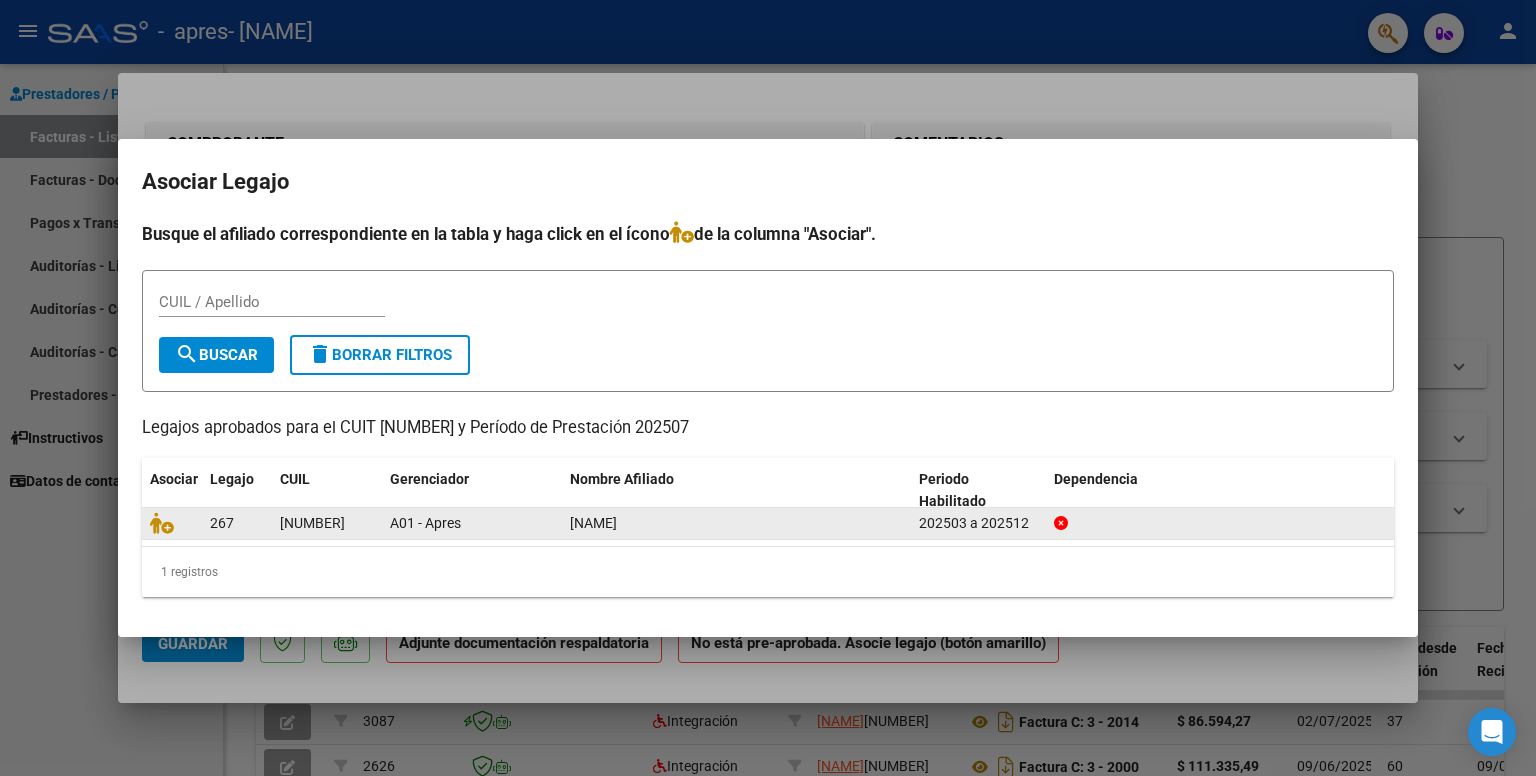 click on "267" 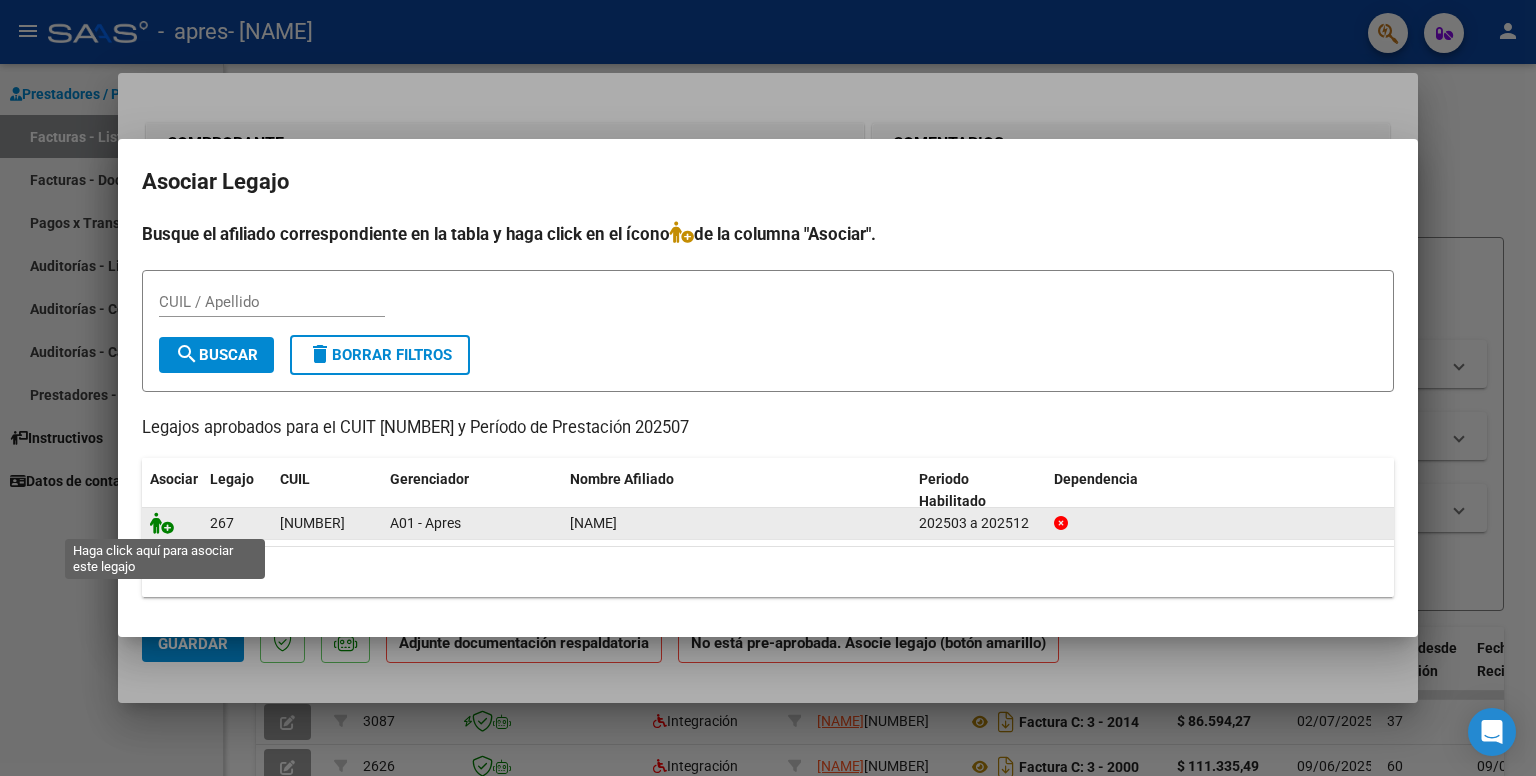 click 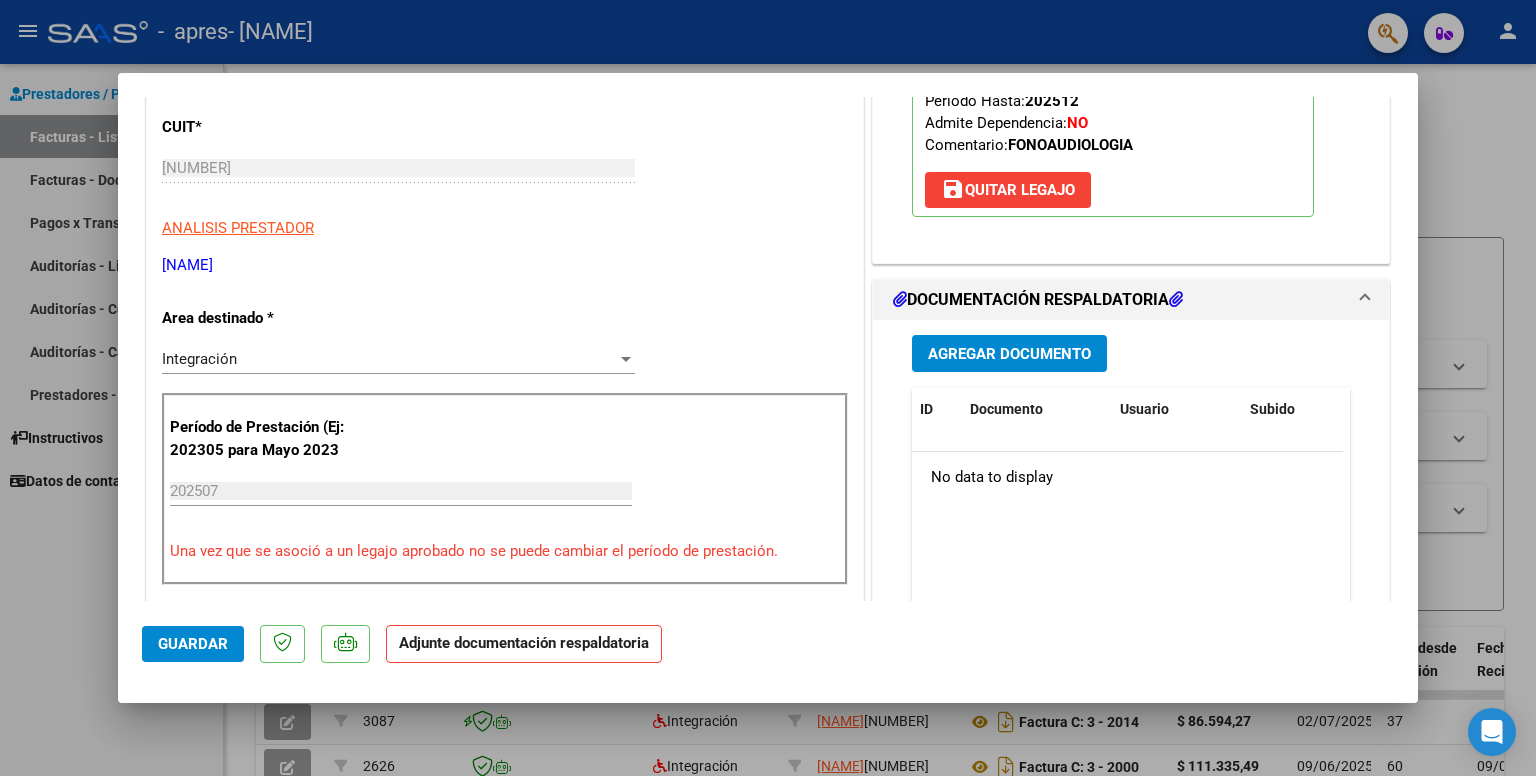 scroll, scrollTop: 303, scrollLeft: 0, axis: vertical 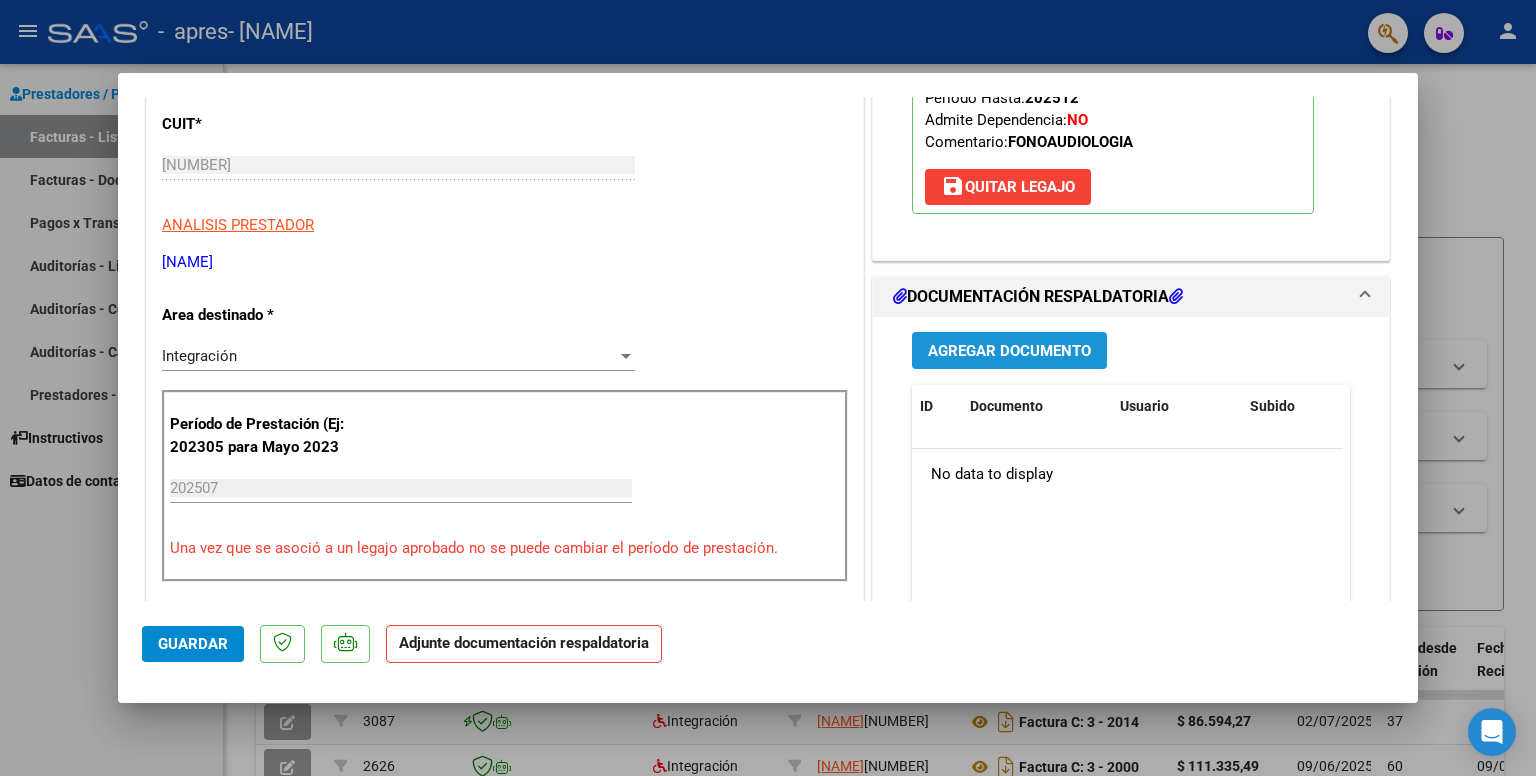 click on "Agregar Documento" at bounding box center (1009, 351) 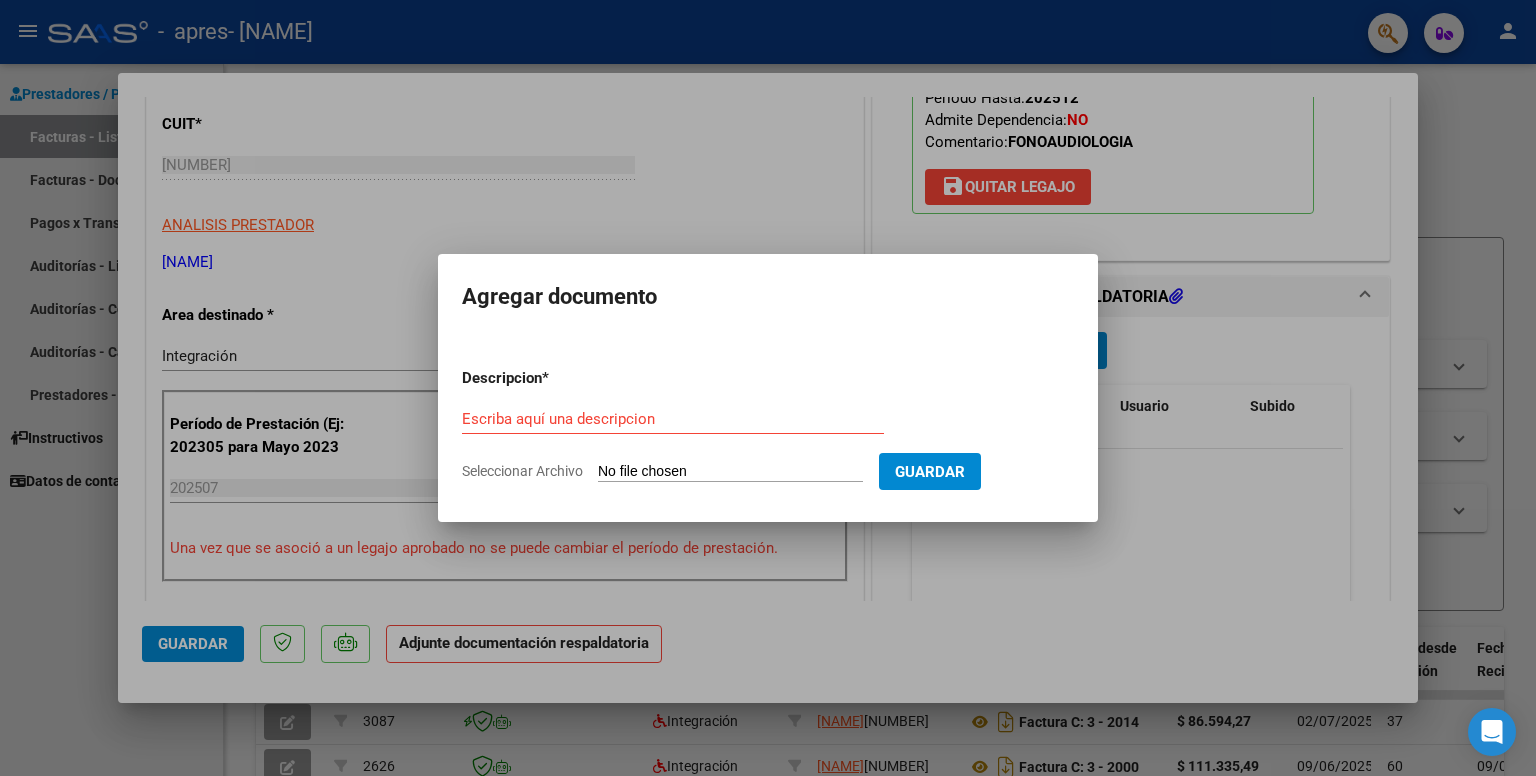 click on "Seleccionar Archivo" at bounding box center [730, 472] 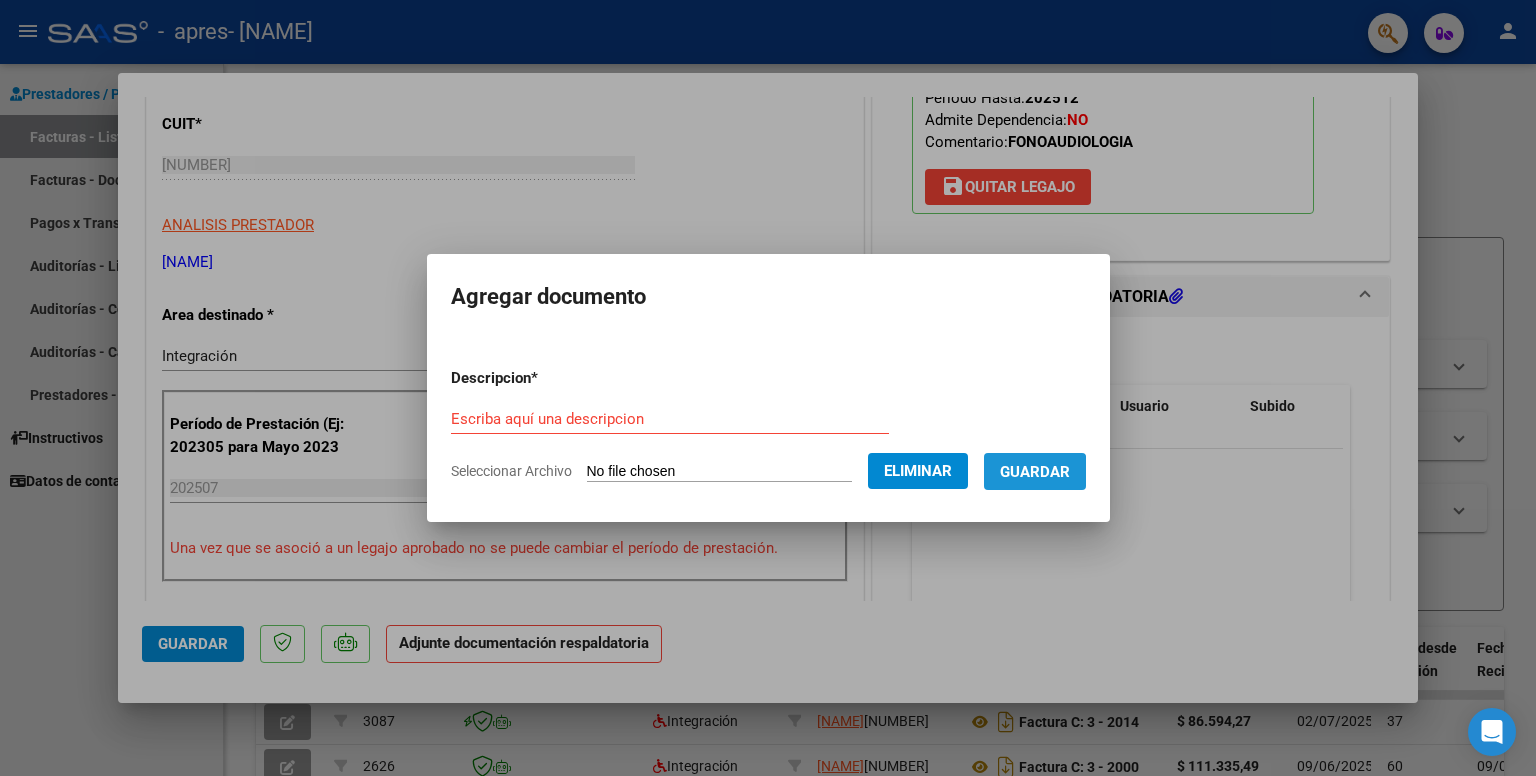 click on "Guardar" at bounding box center (1035, 472) 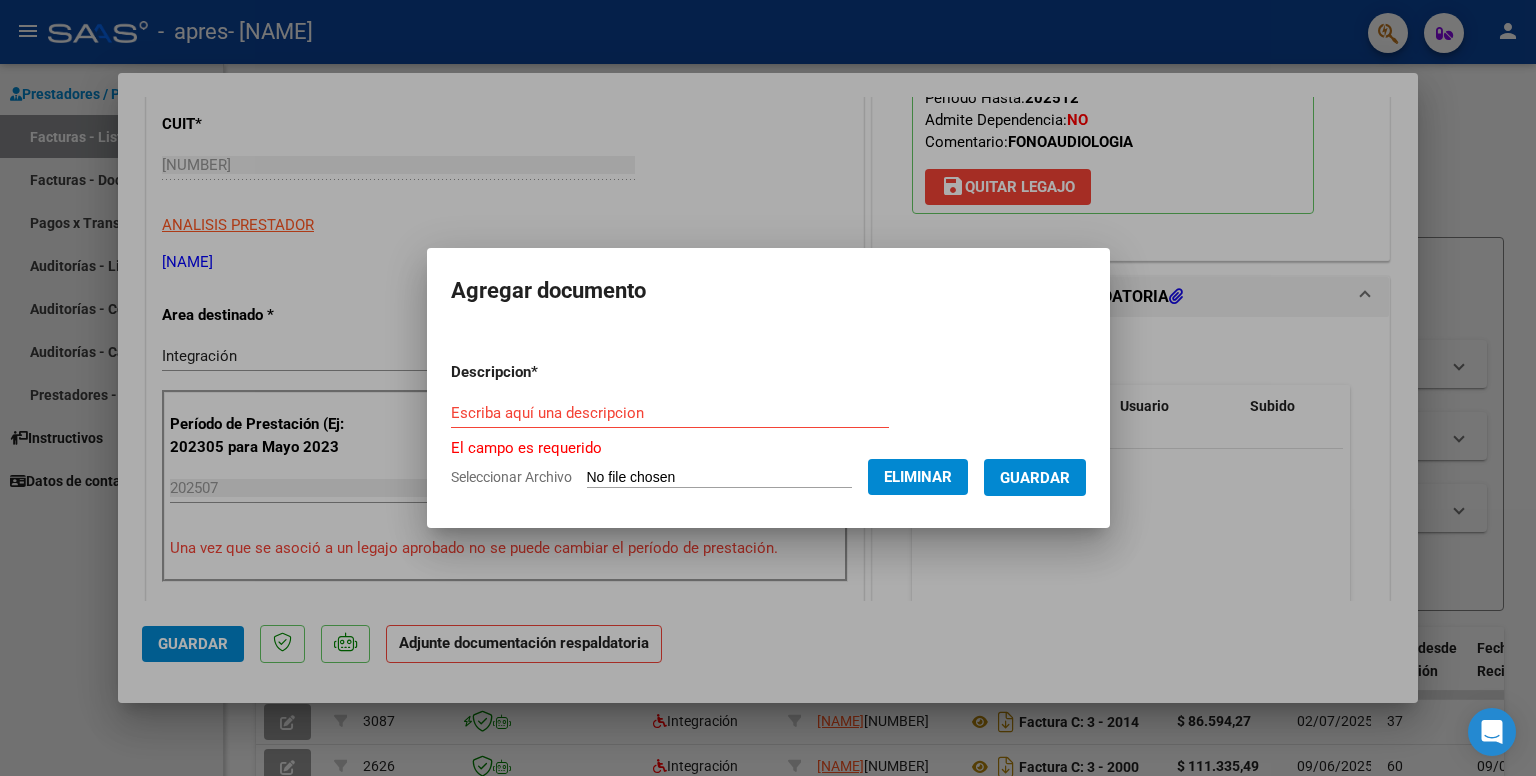 click on "Escriba aquí una descripcion" at bounding box center (670, 413) 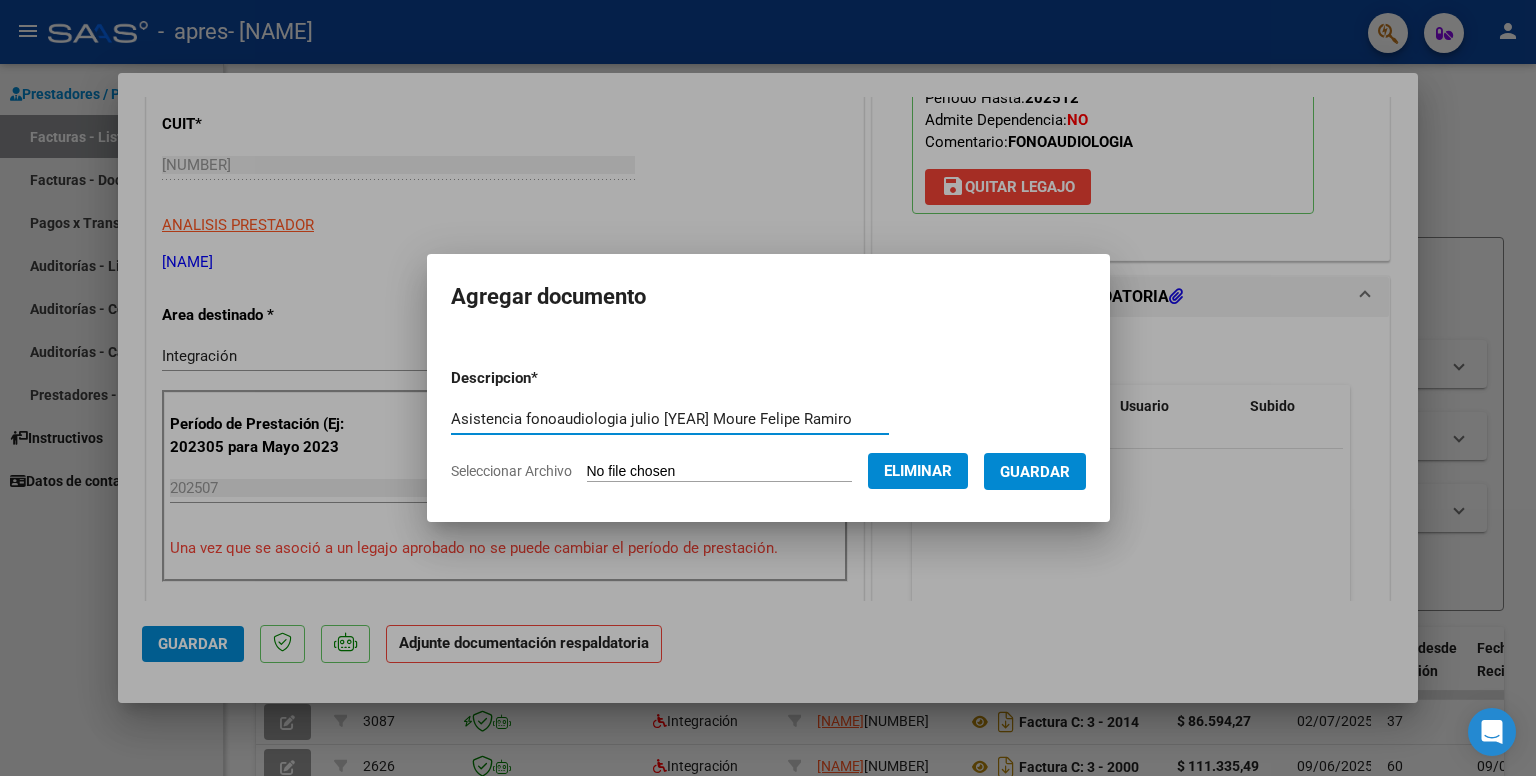 type on "Asistencia fonoaudiologia julio [YEAR] Moure Felipe Ramiro" 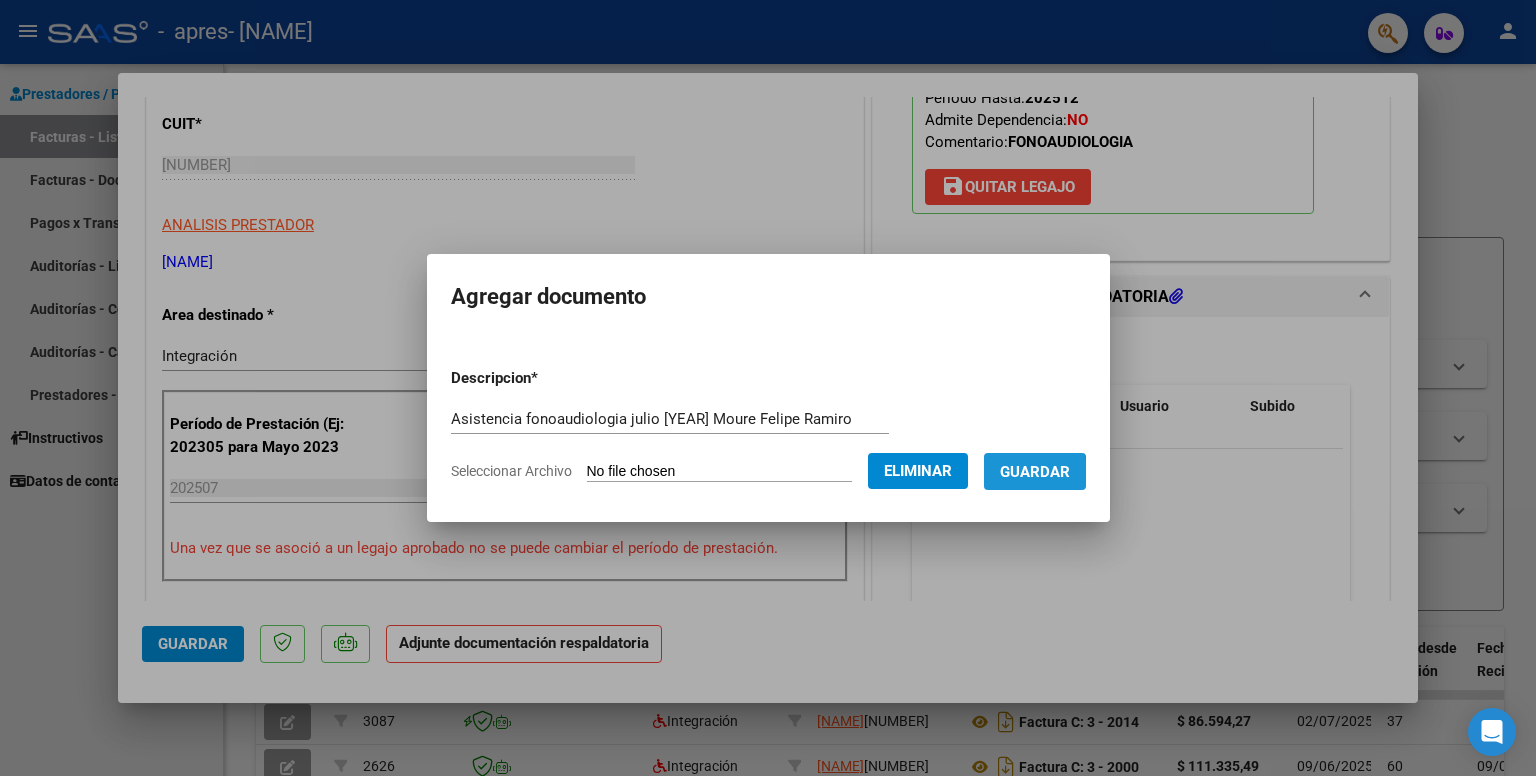 click on "Guardar" at bounding box center [1035, 472] 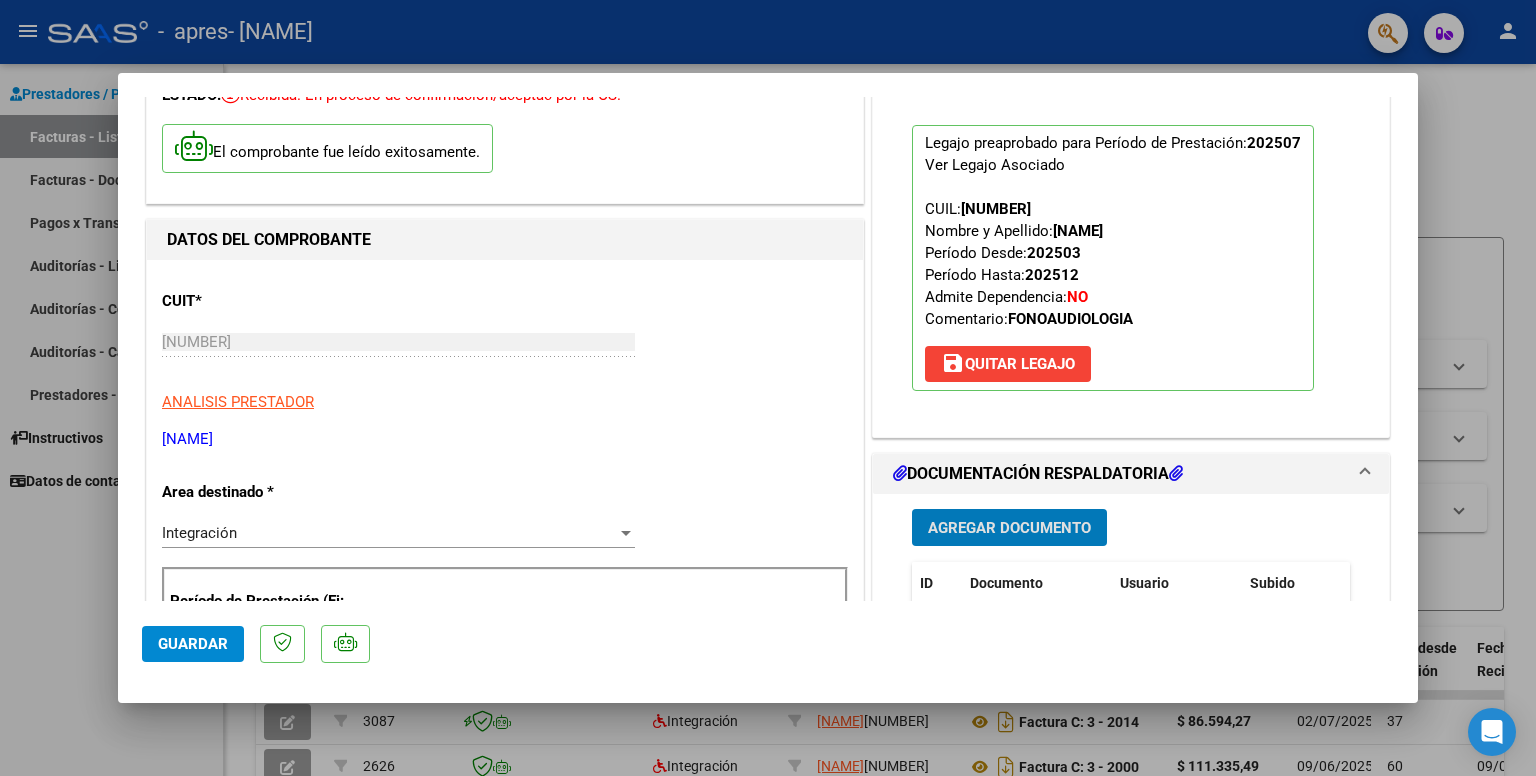 scroll, scrollTop: 0, scrollLeft: 0, axis: both 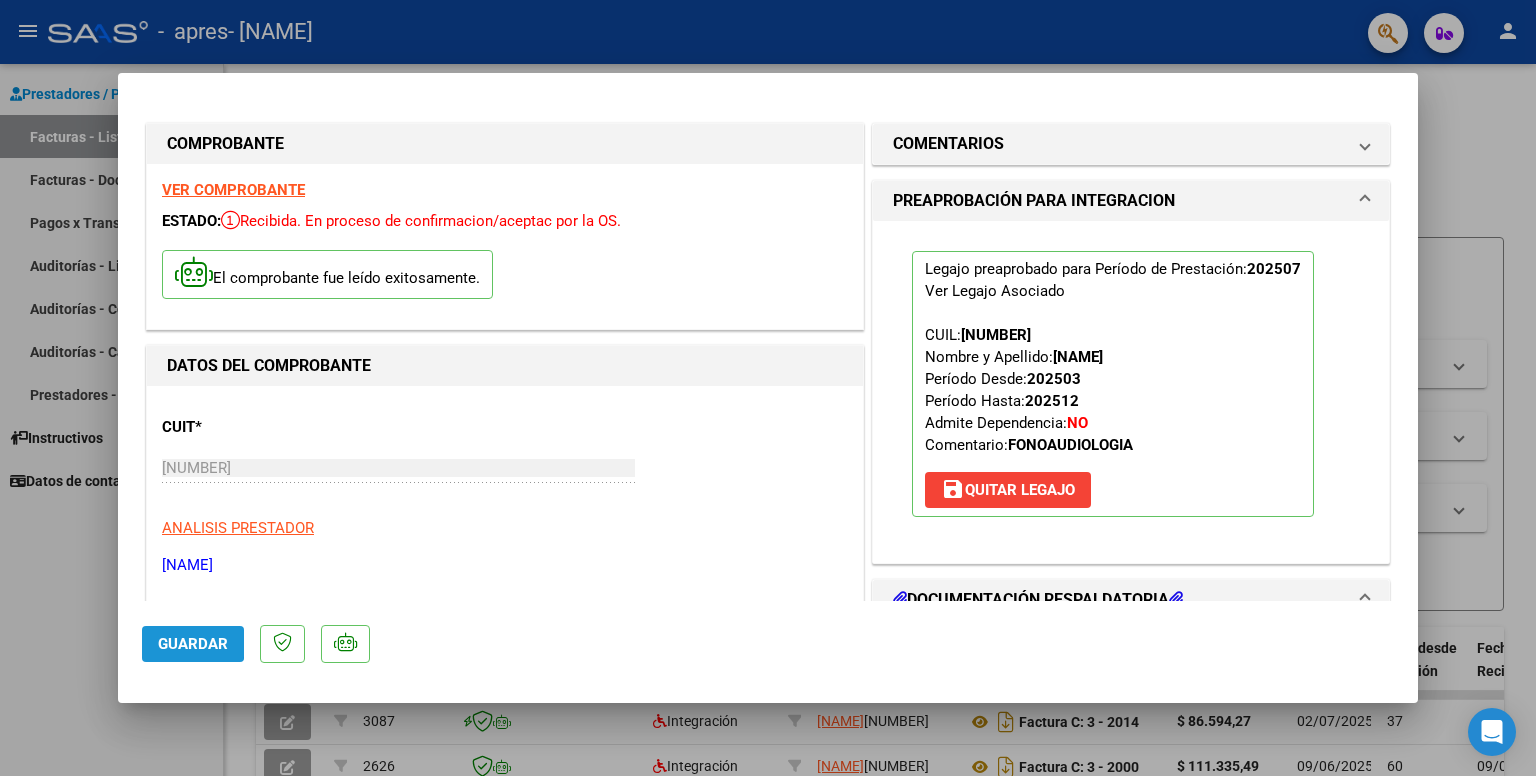 click on "Guardar" 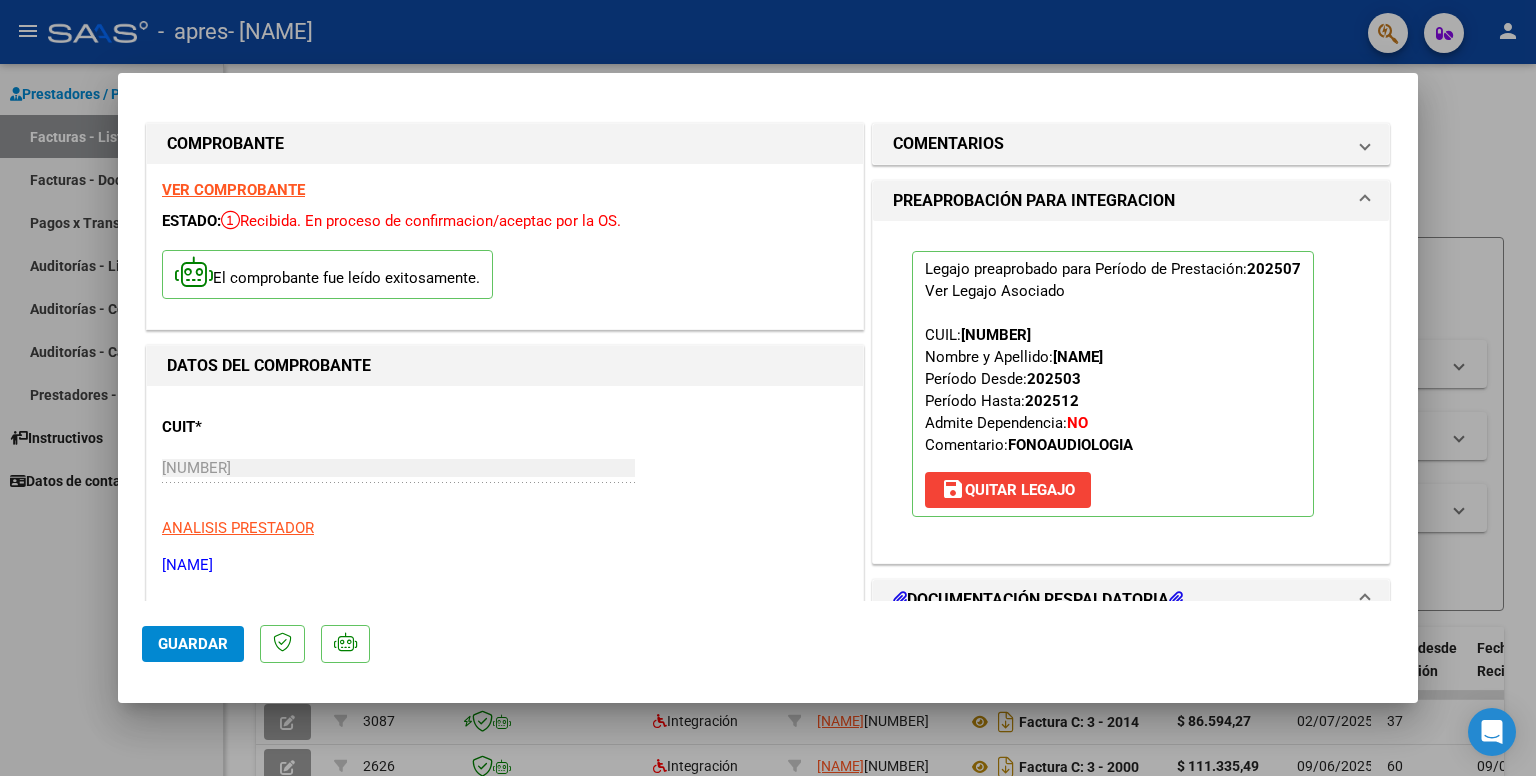 click at bounding box center [768, 388] 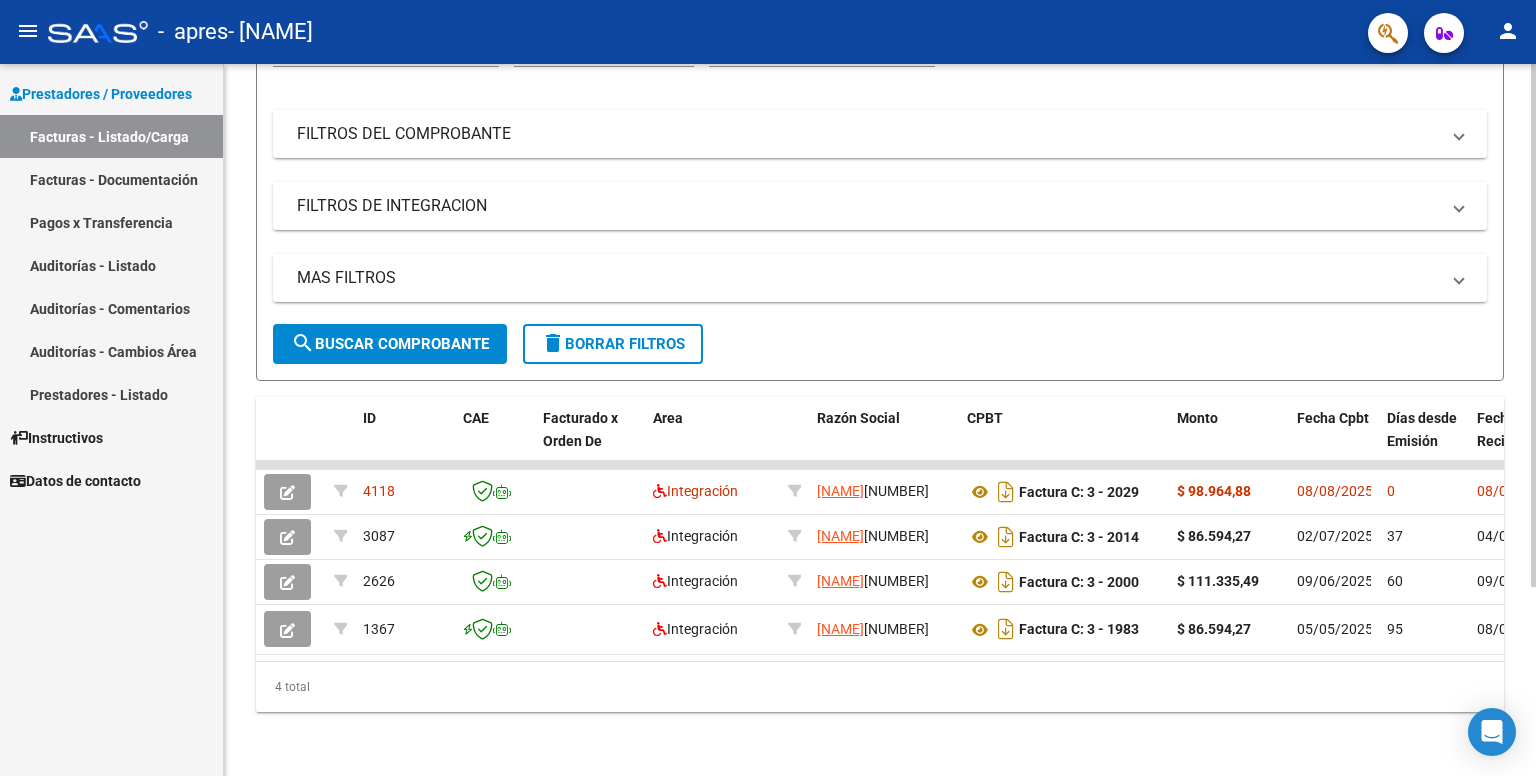 scroll, scrollTop: 257, scrollLeft: 0, axis: vertical 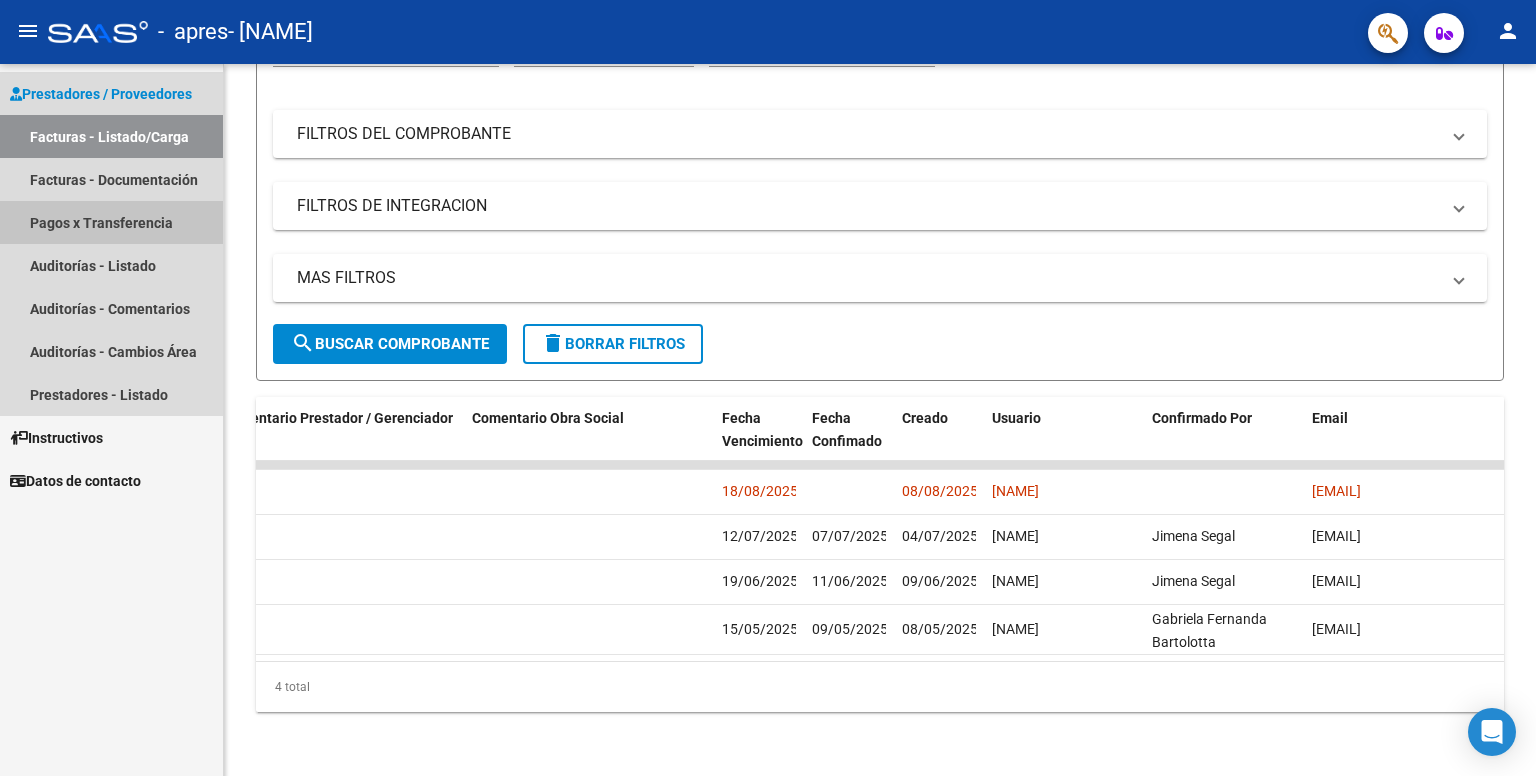 click on "Pagos x Transferencia" at bounding box center (111, 222) 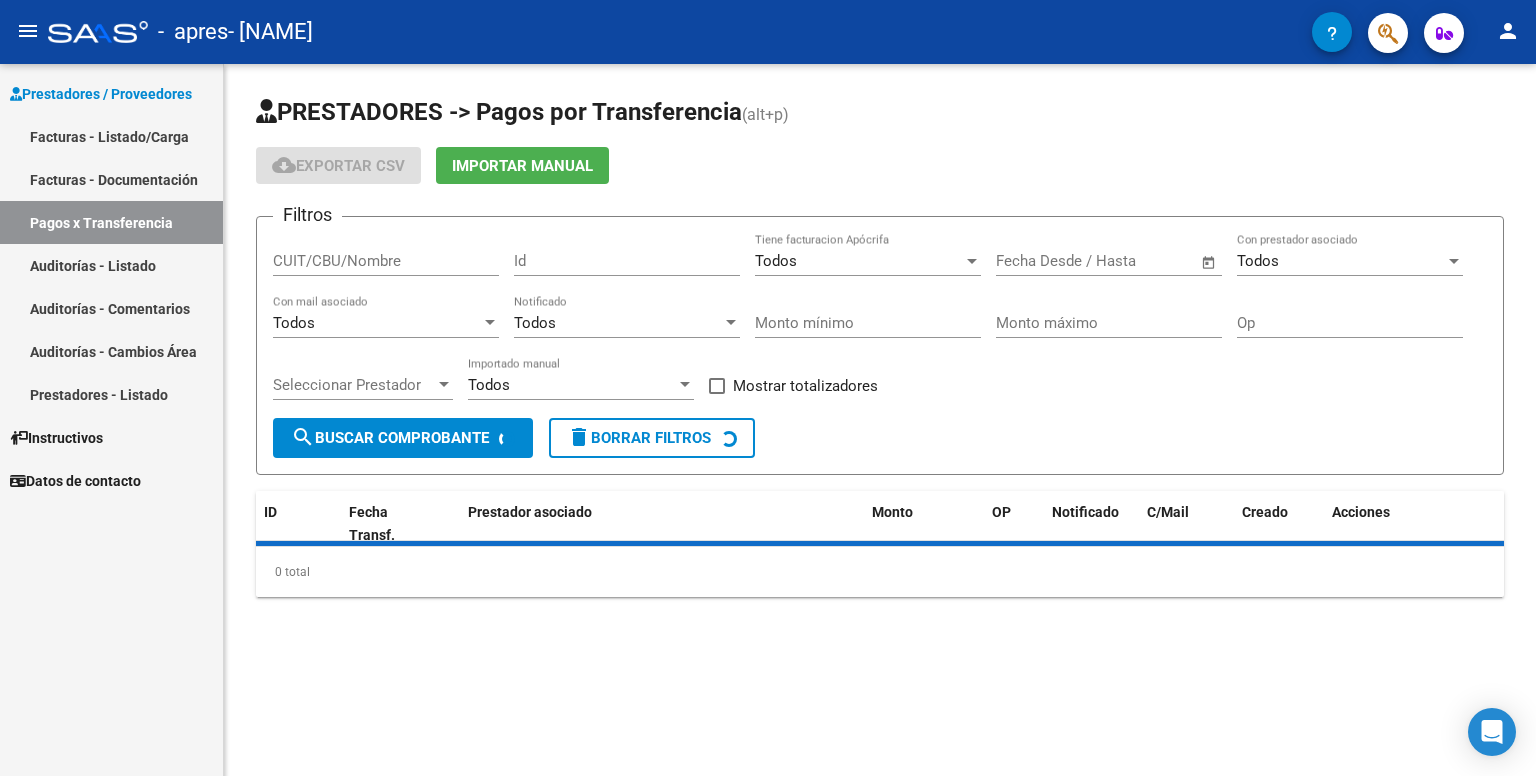 scroll, scrollTop: 0, scrollLeft: 0, axis: both 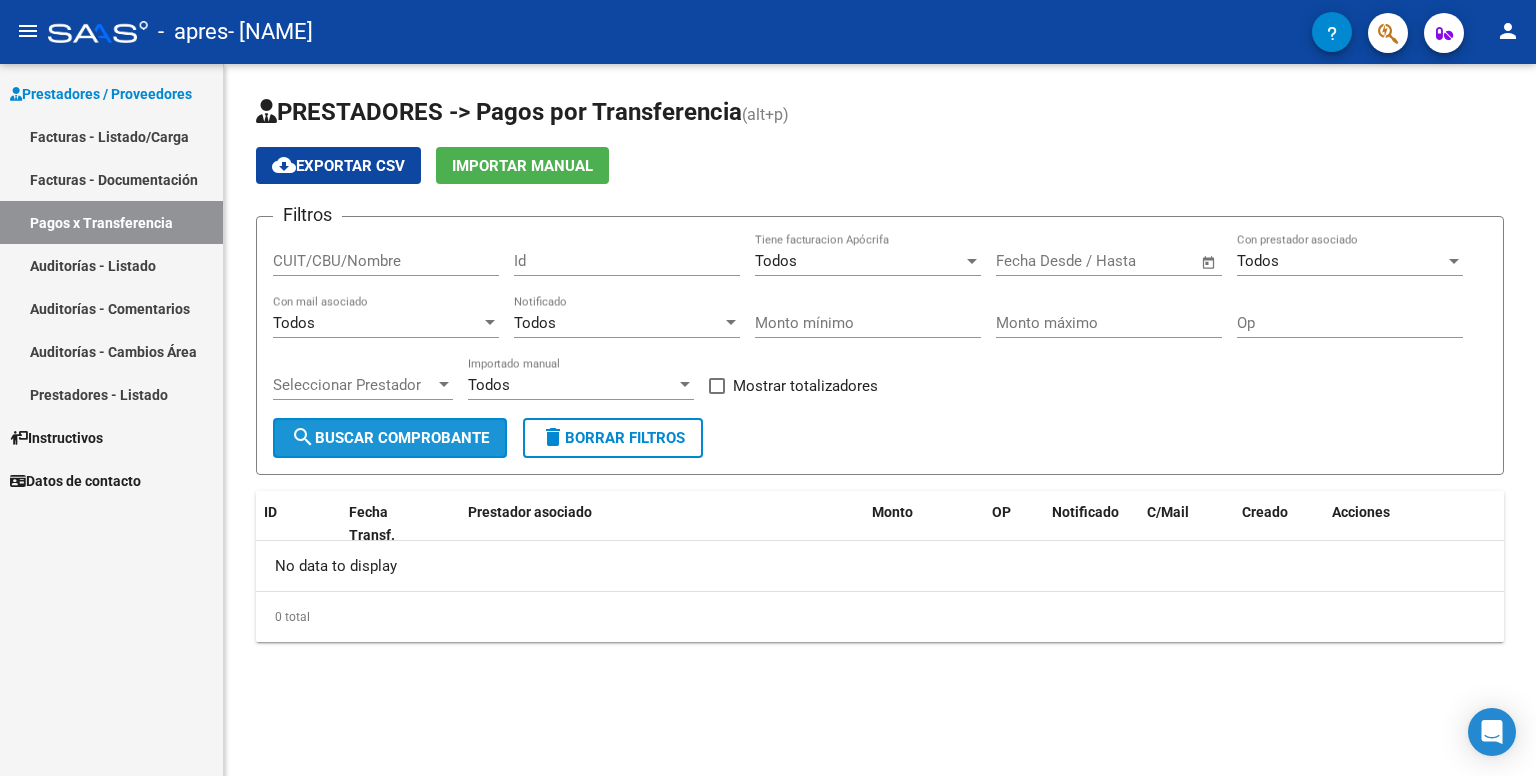 click on "search  Buscar Comprobante" 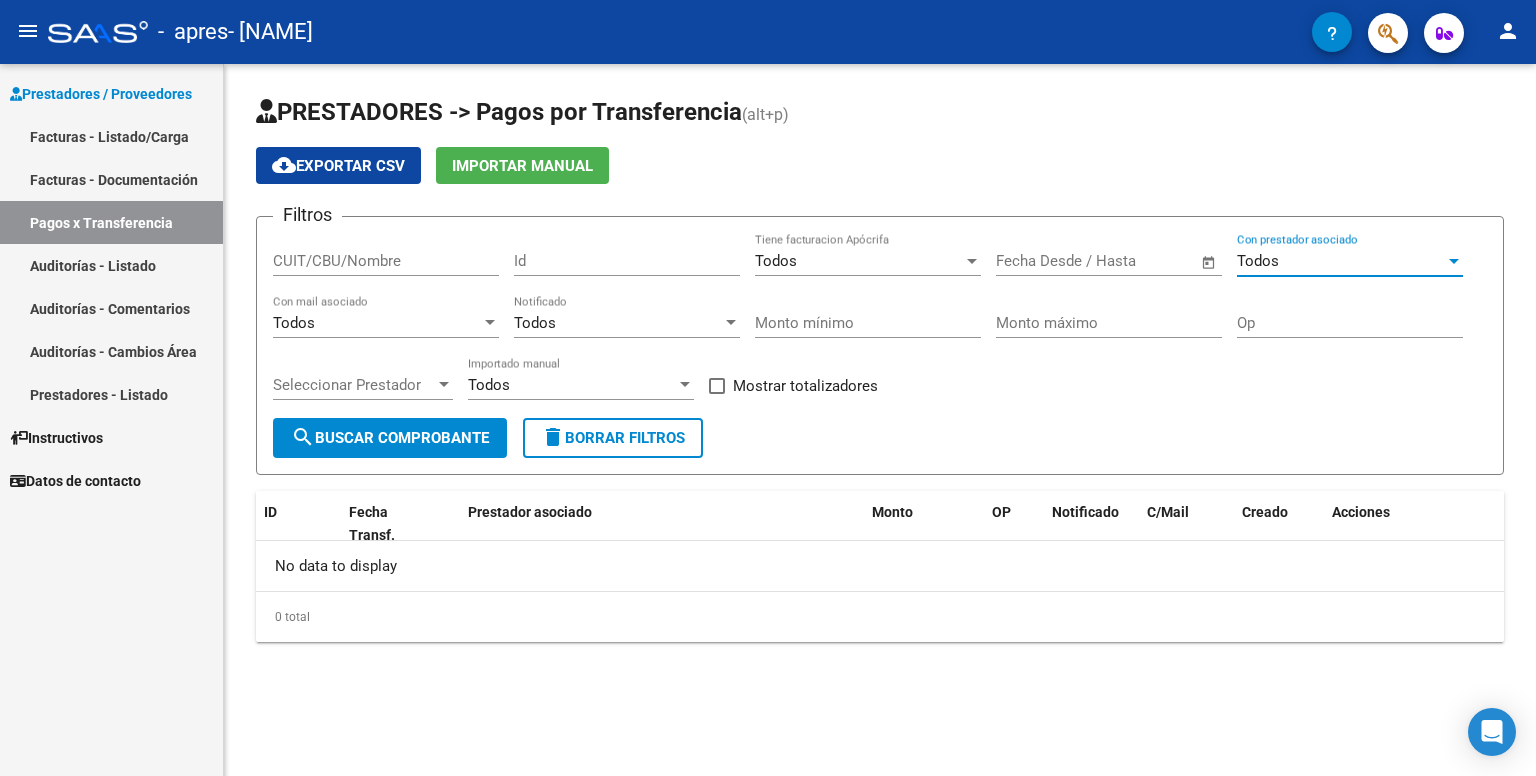 click on "Todos" at bounding box center [1341, 261] 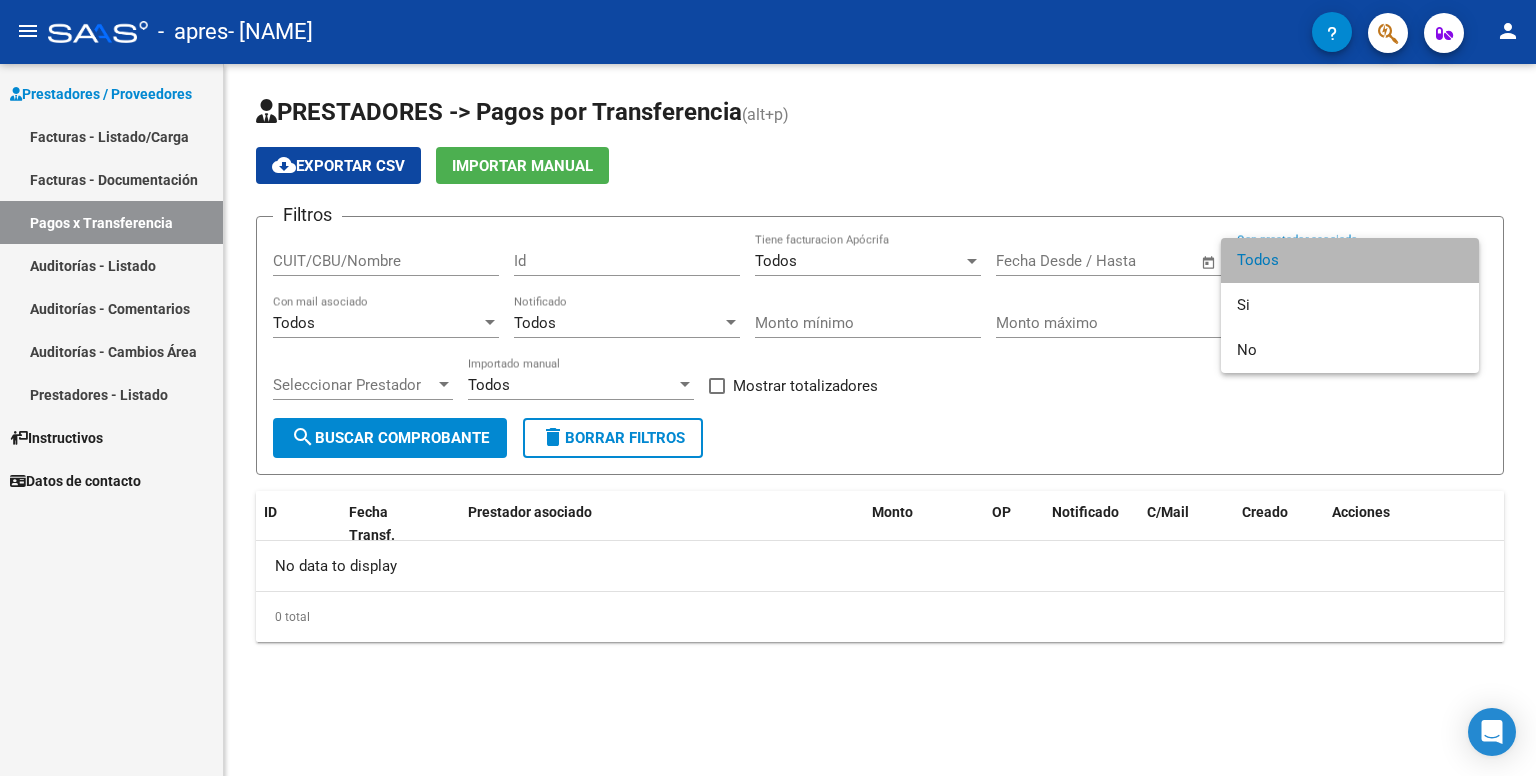 click on "Todos" at bounding box center [1350, 260] 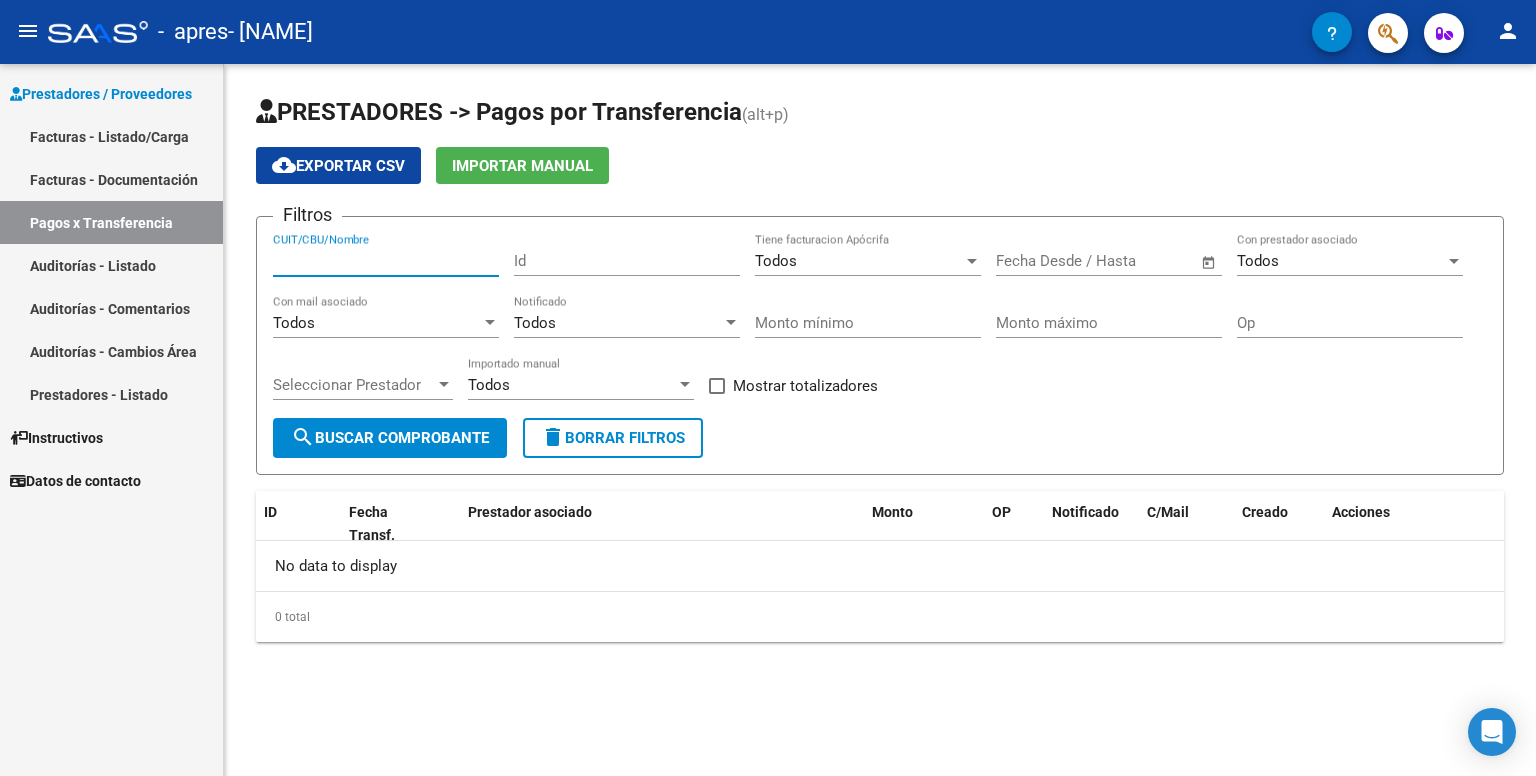 click on "CUIT/CBU/Nombre" at bounding box center (386, 261) 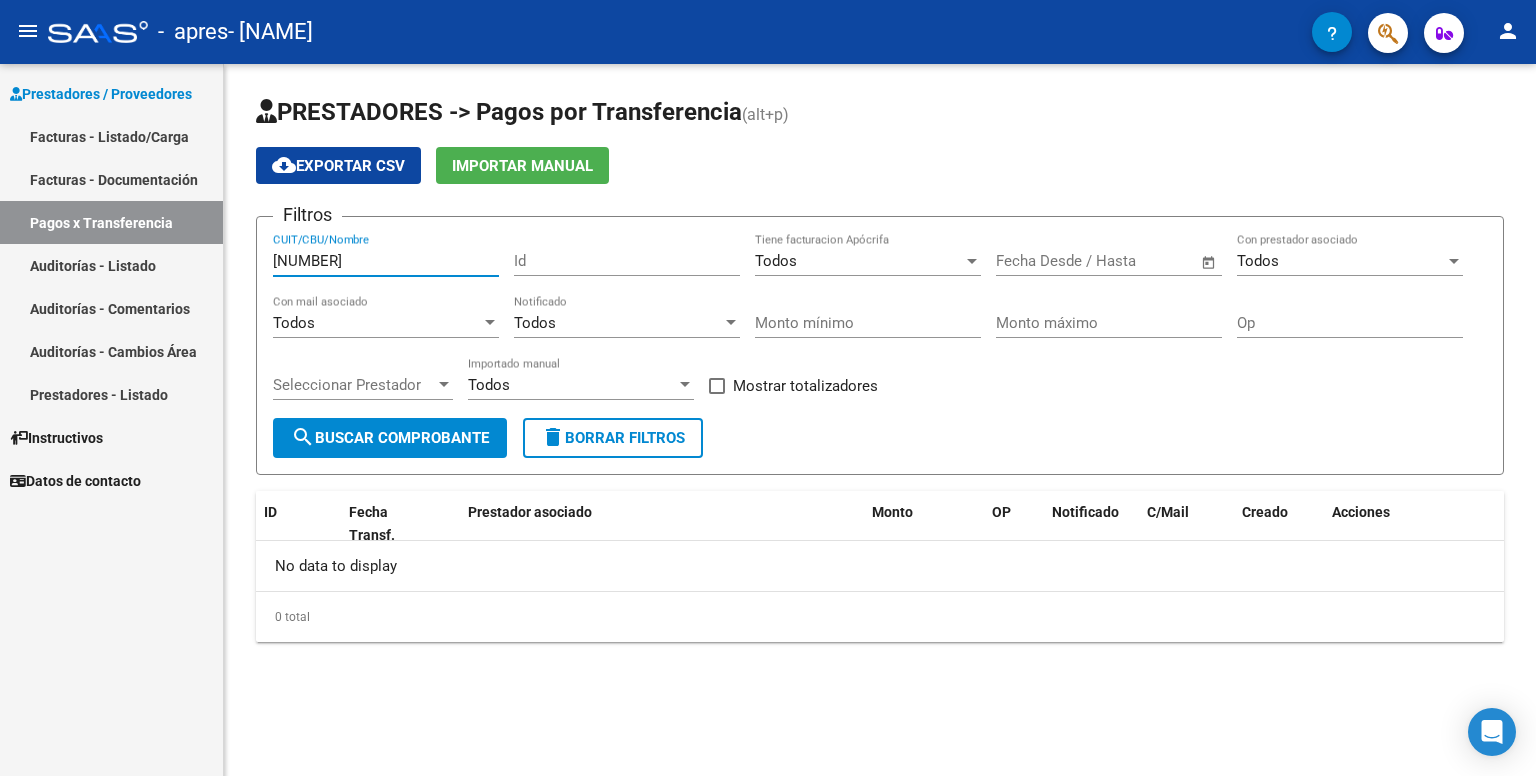 type on "[NUMBER]" 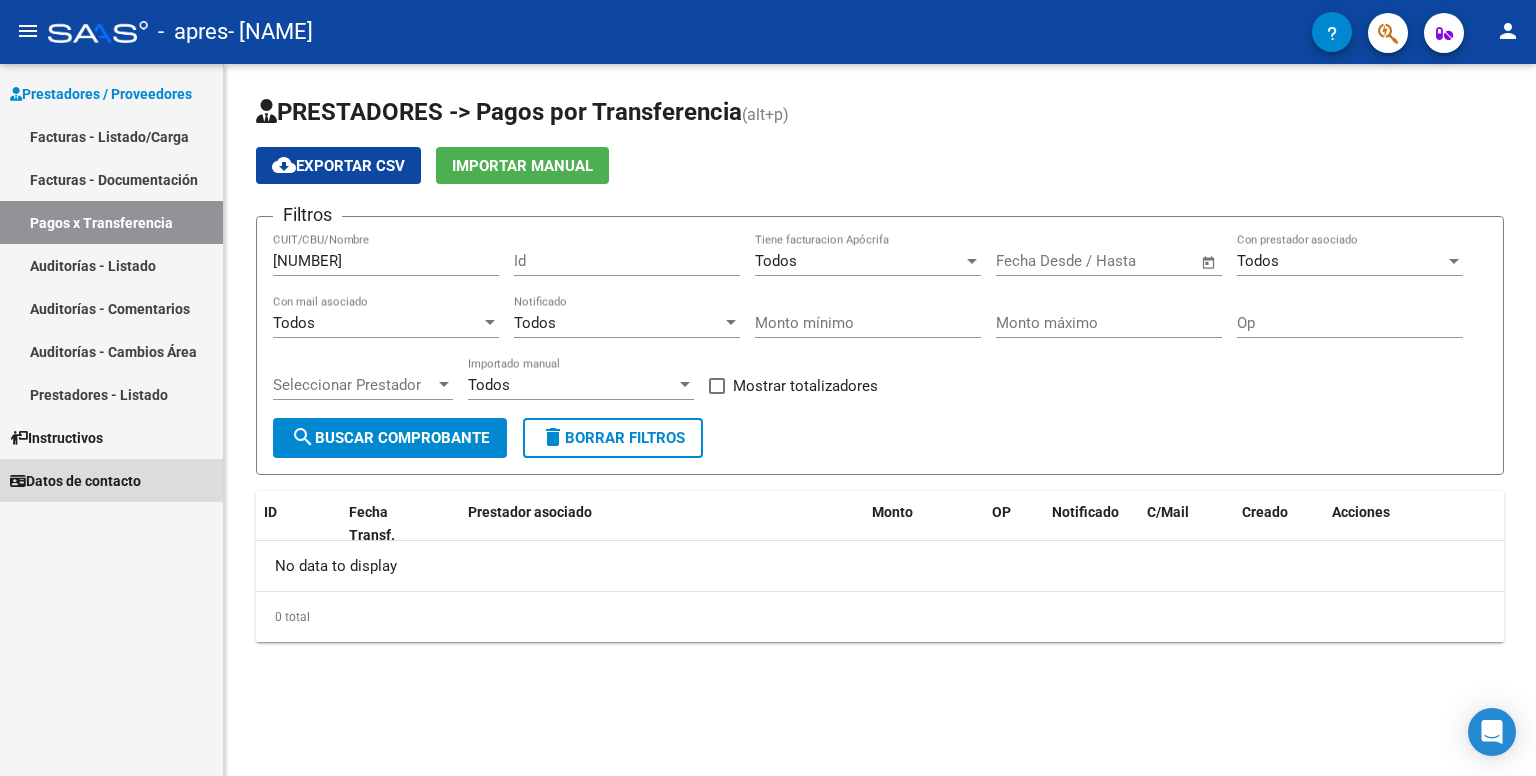 click on "Datos de contacto" at bounding box center [75, 481] 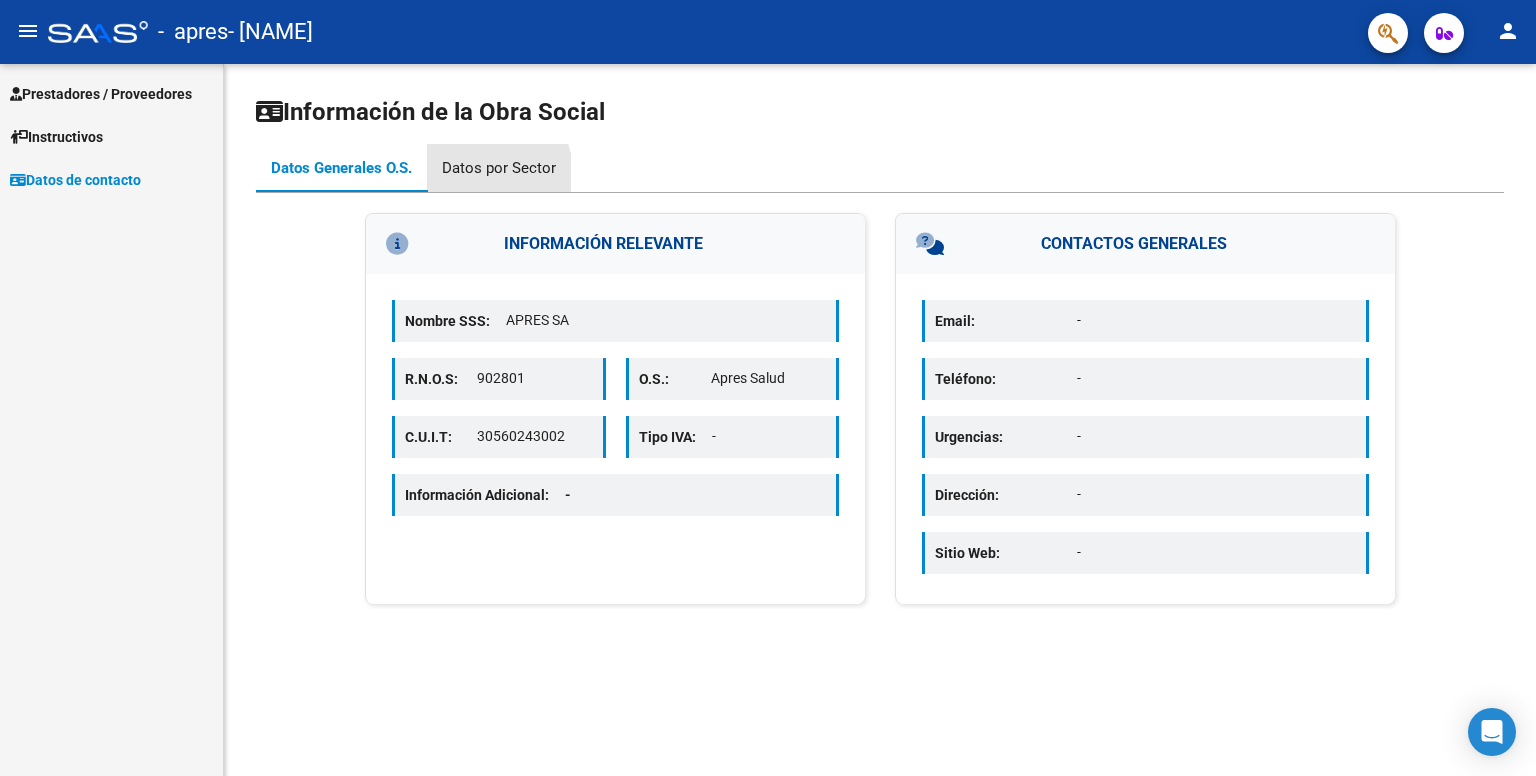 click on "Datos por Sector" at bounding box center (499, 168) 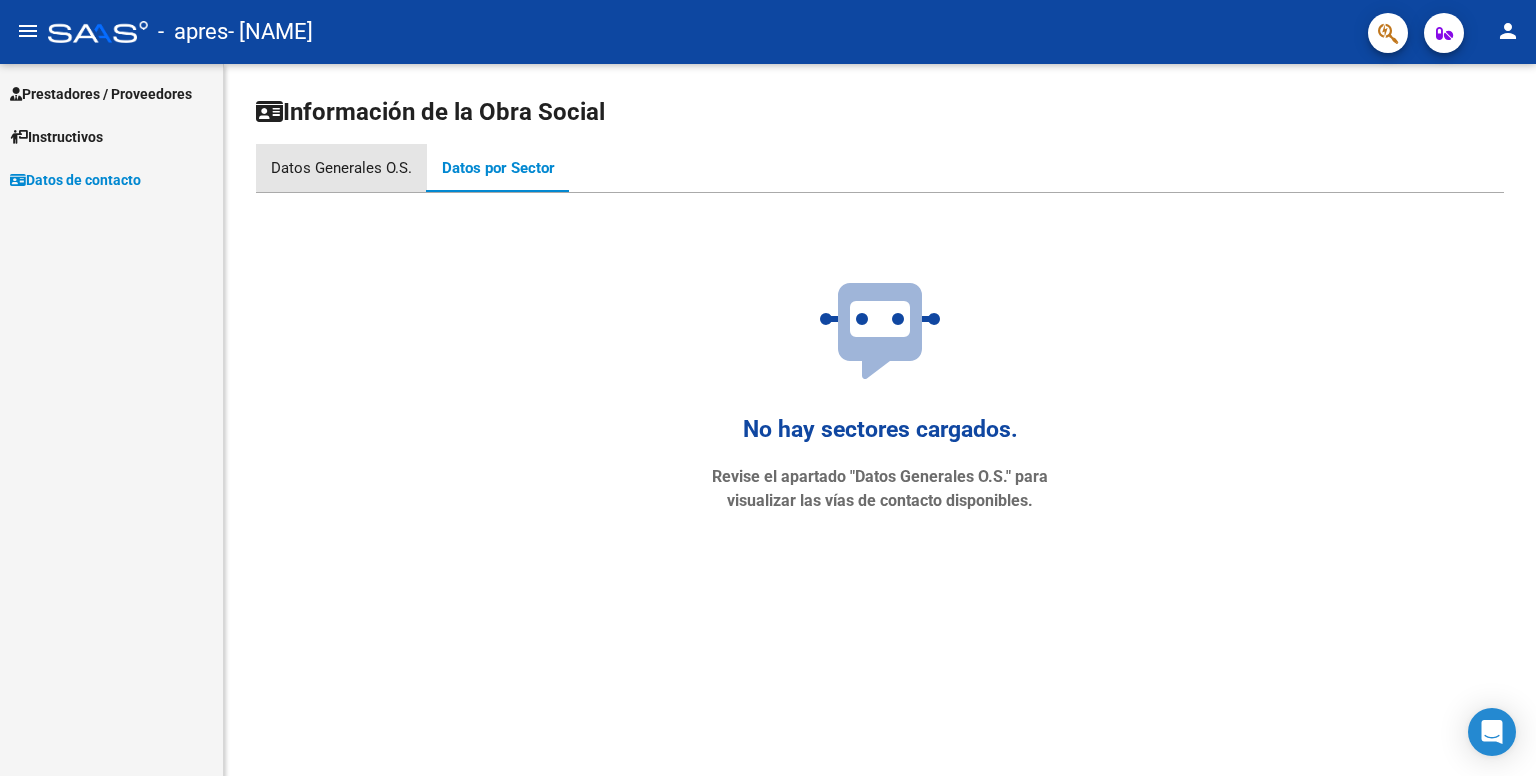 click on "Datos Generales O.S." at bounding box center [341, 168] 